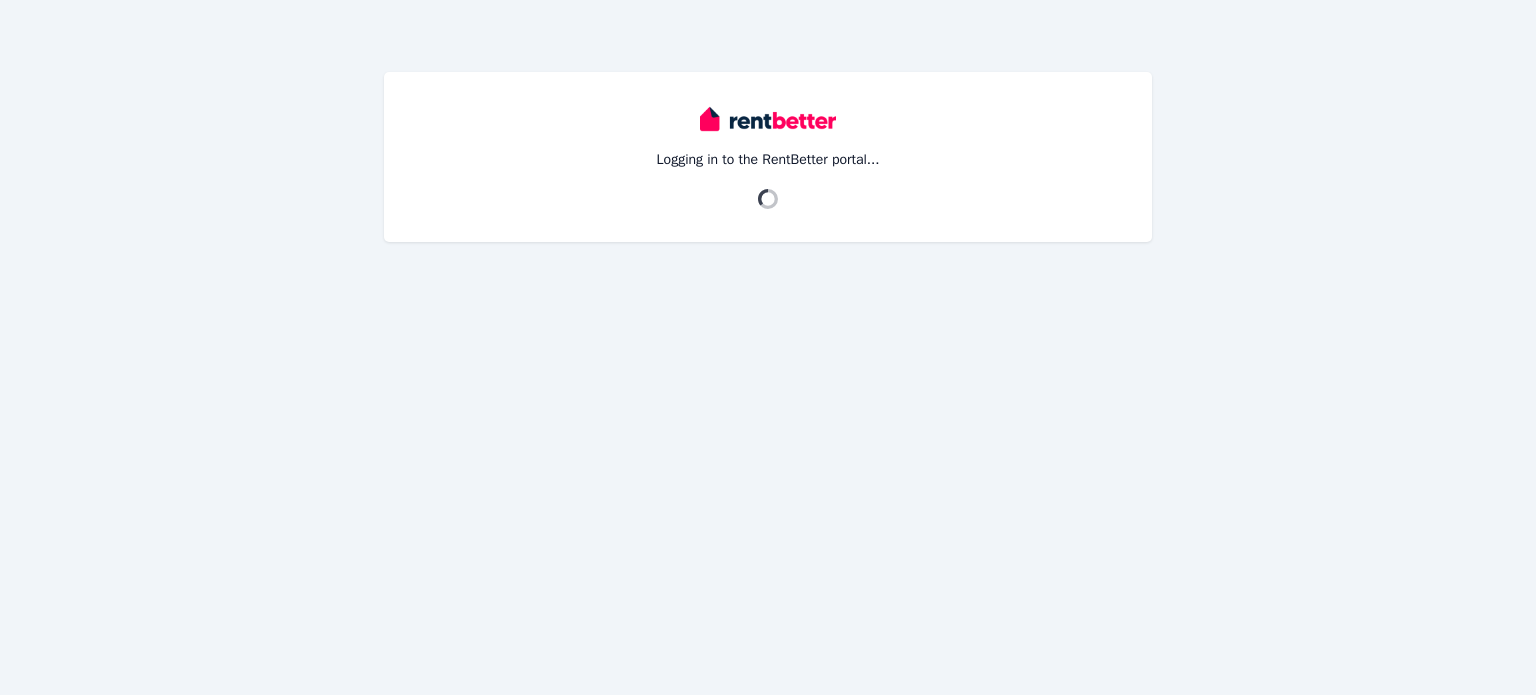 scroll, scrollTop: 0, scrollLeft: 0, axis: both 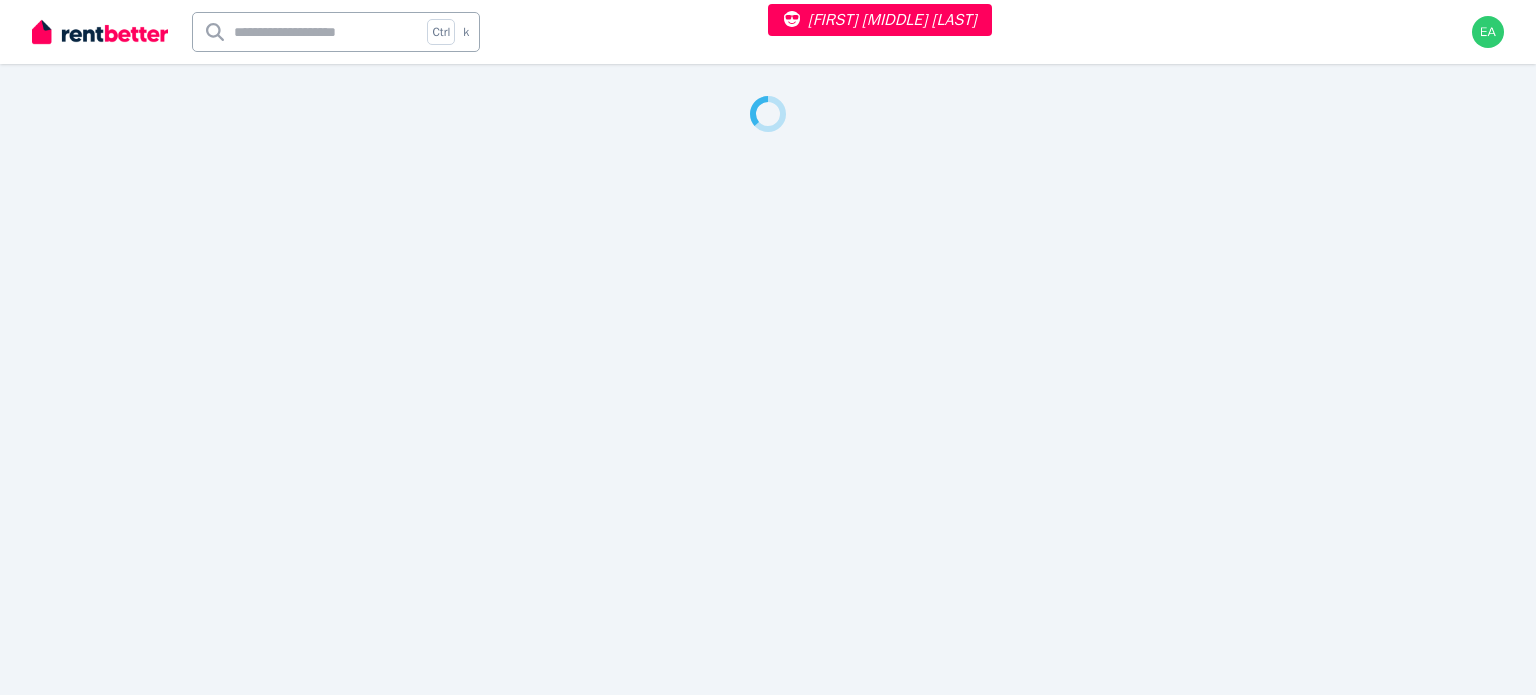 select on "***" 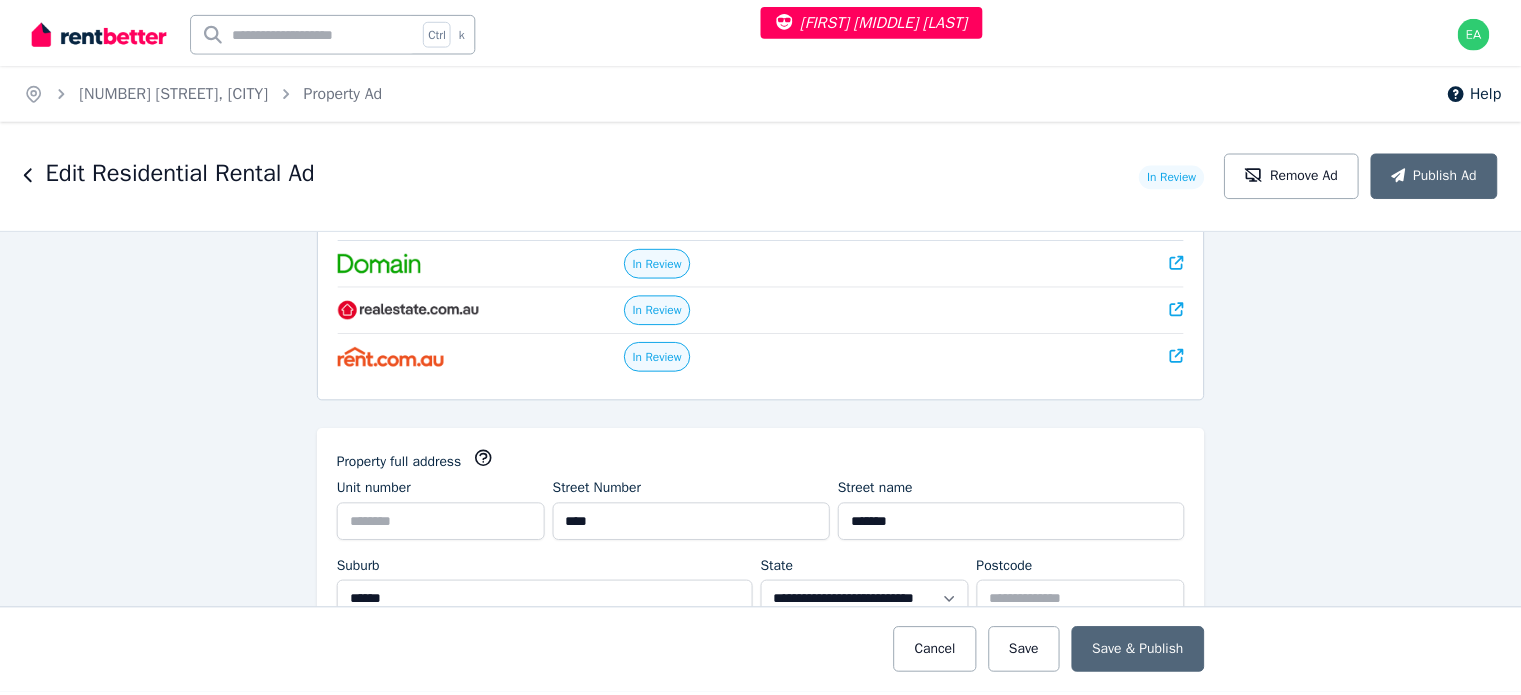 scroll, scrollTop: 0, scrollLeft: 0, axis: both 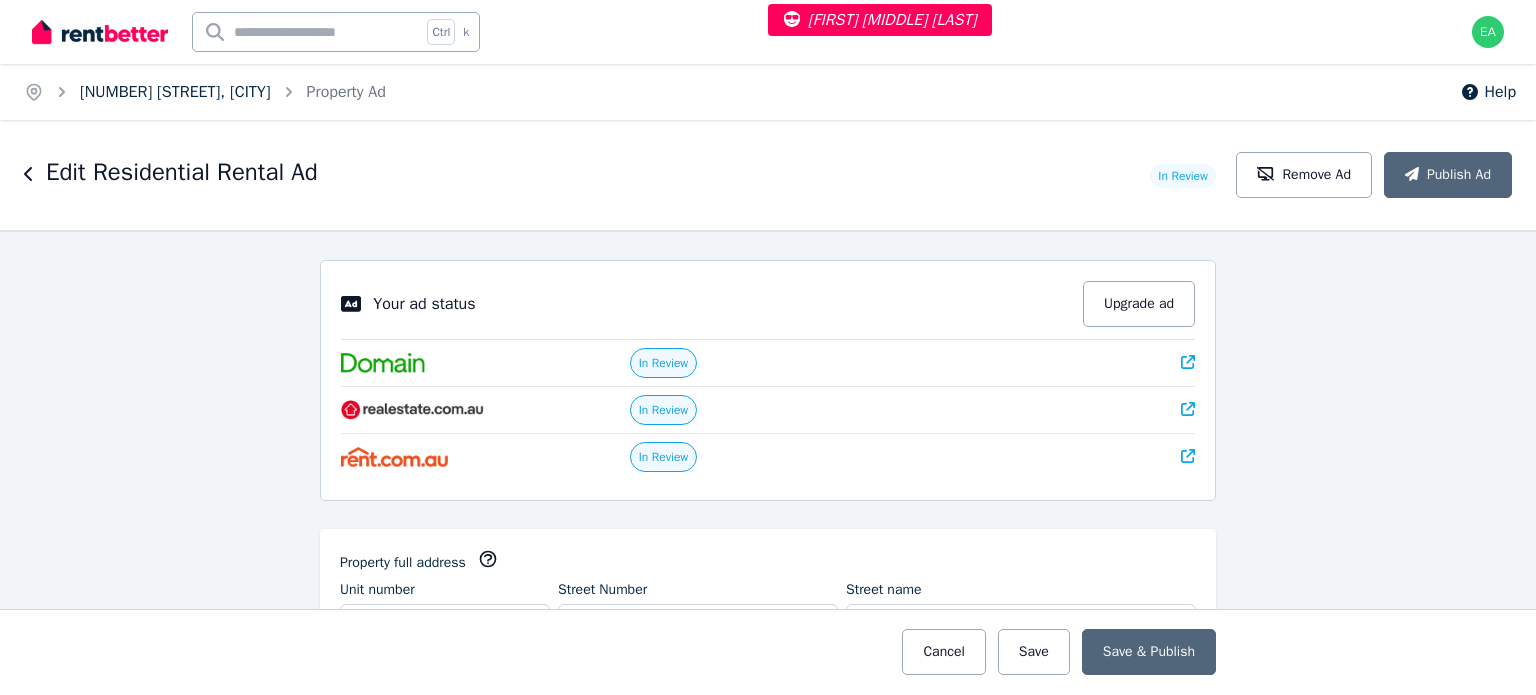 click on "118A Kent St, Epping" at bounding box center (175, 92) 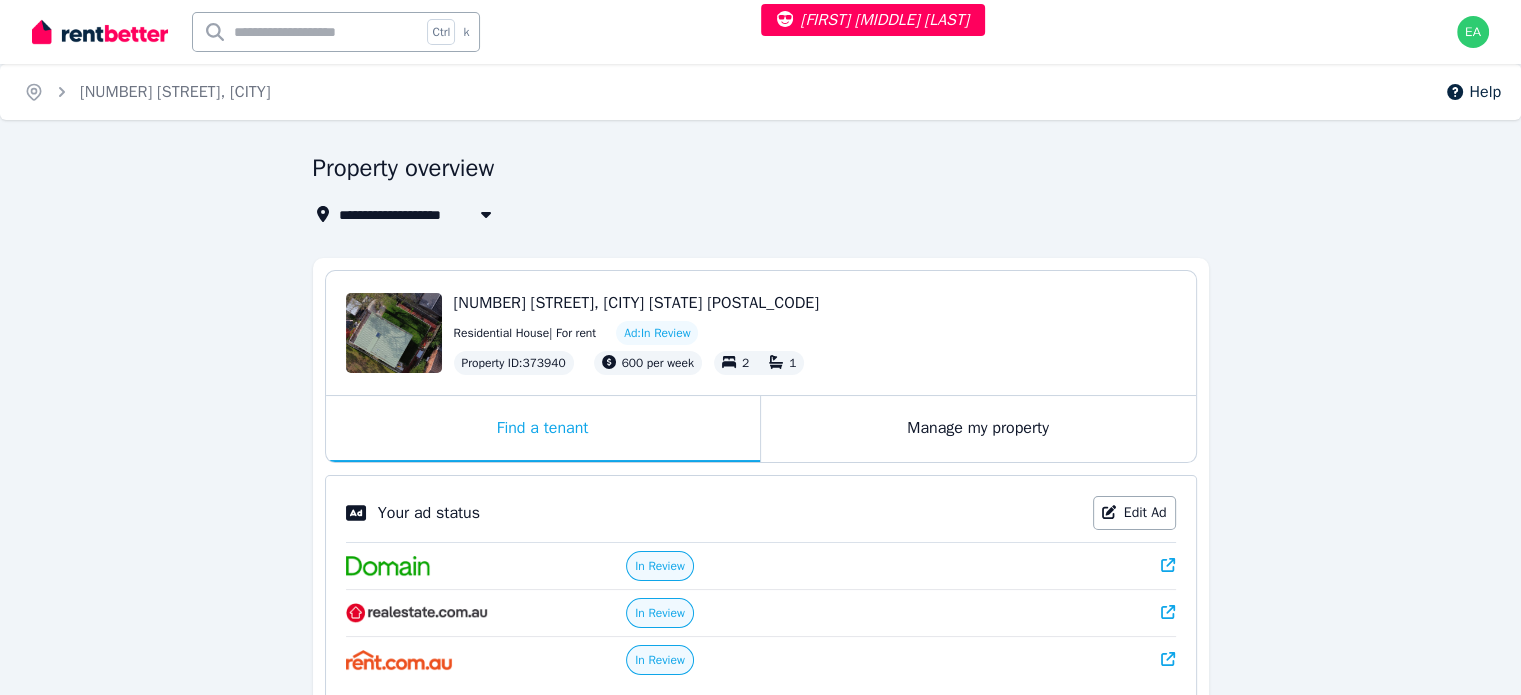 click on "Manage my property" at bounding box center (978, 429) 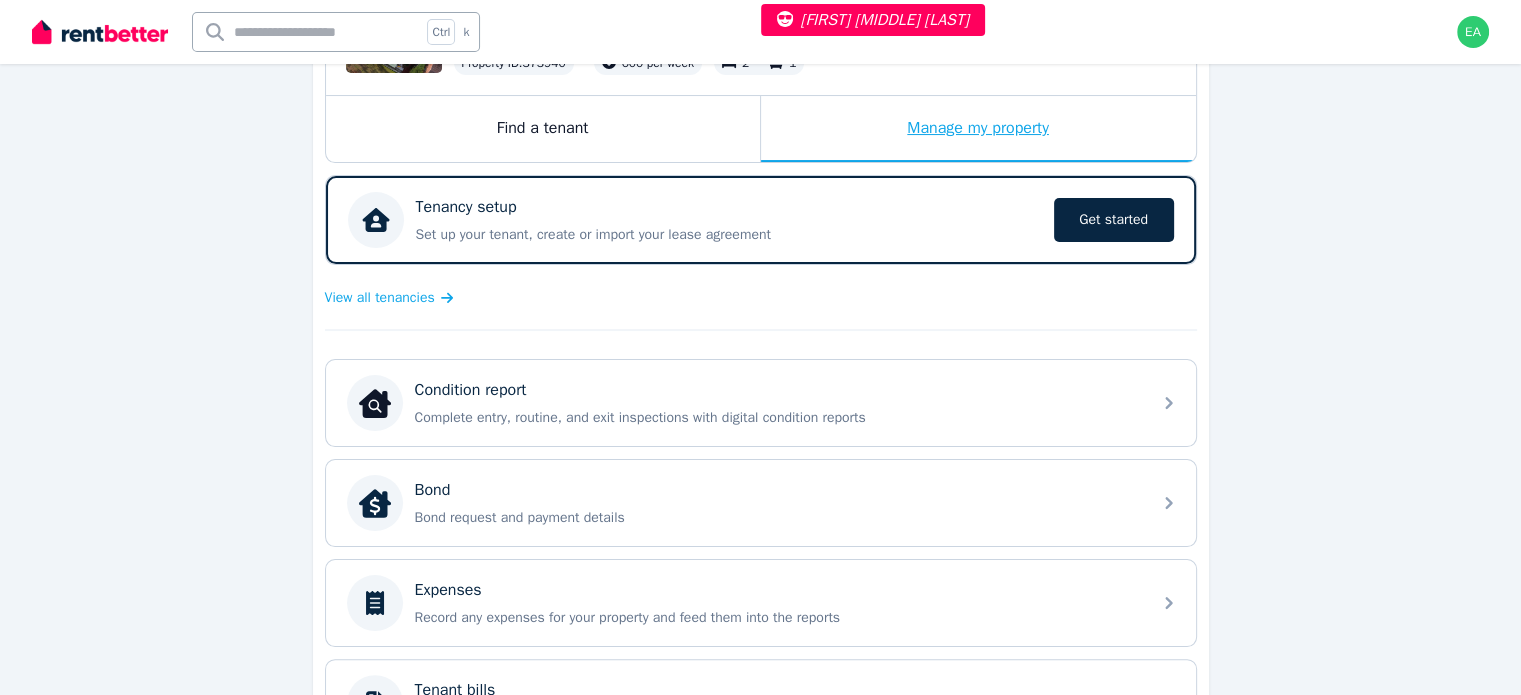 scroll, scrollTop: 500, scrollLeft: 0, axis: vertical 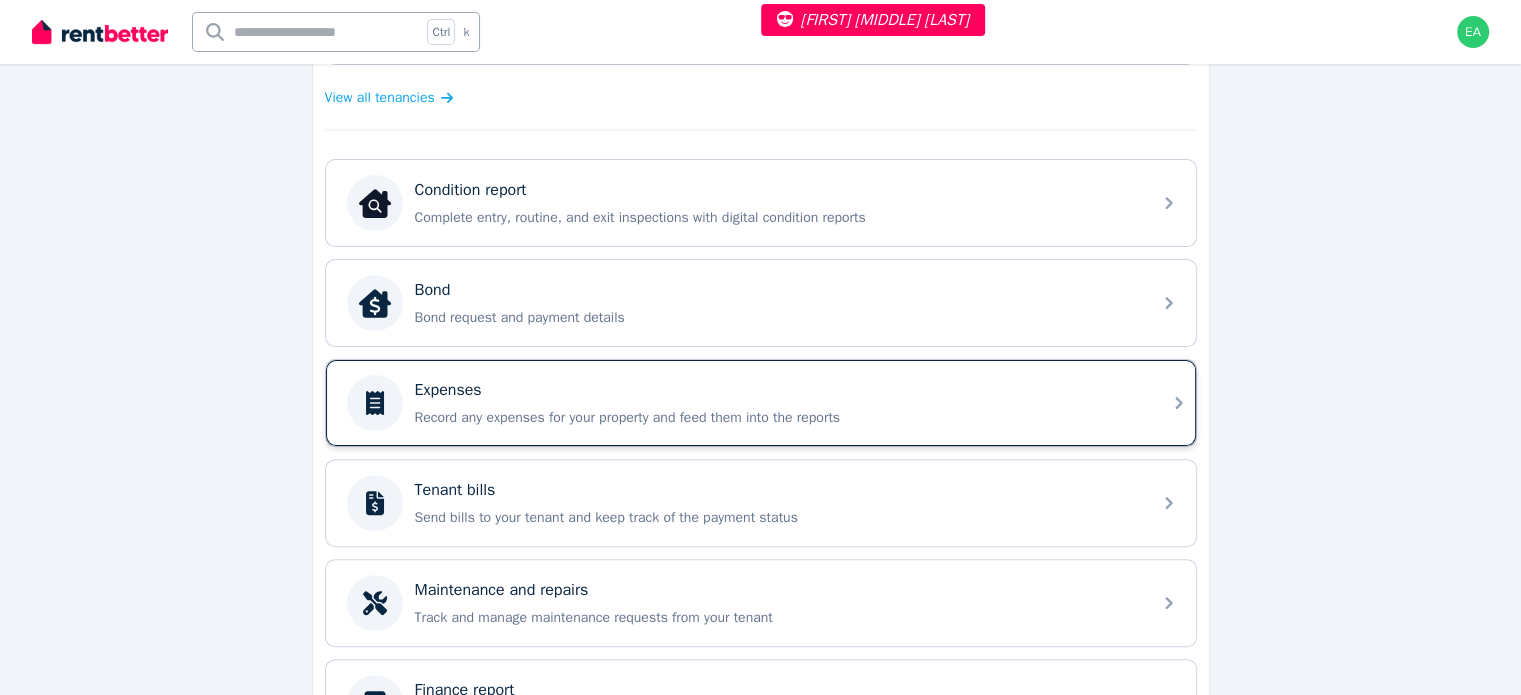click on "Record any expenses for your property and feed them into the reports" at bounding box center (777, 418) 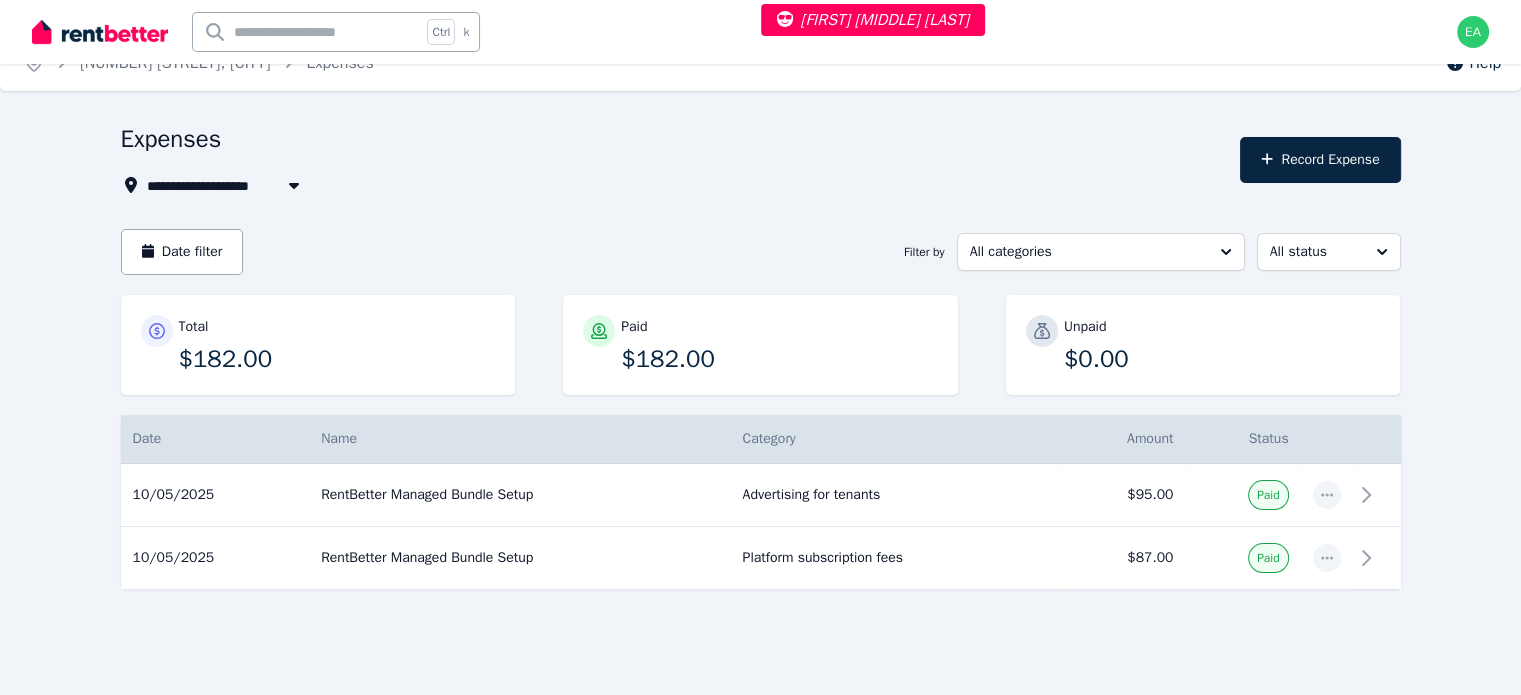 scroll, scrollTop: 0, scrollLeft: 0, axis: both 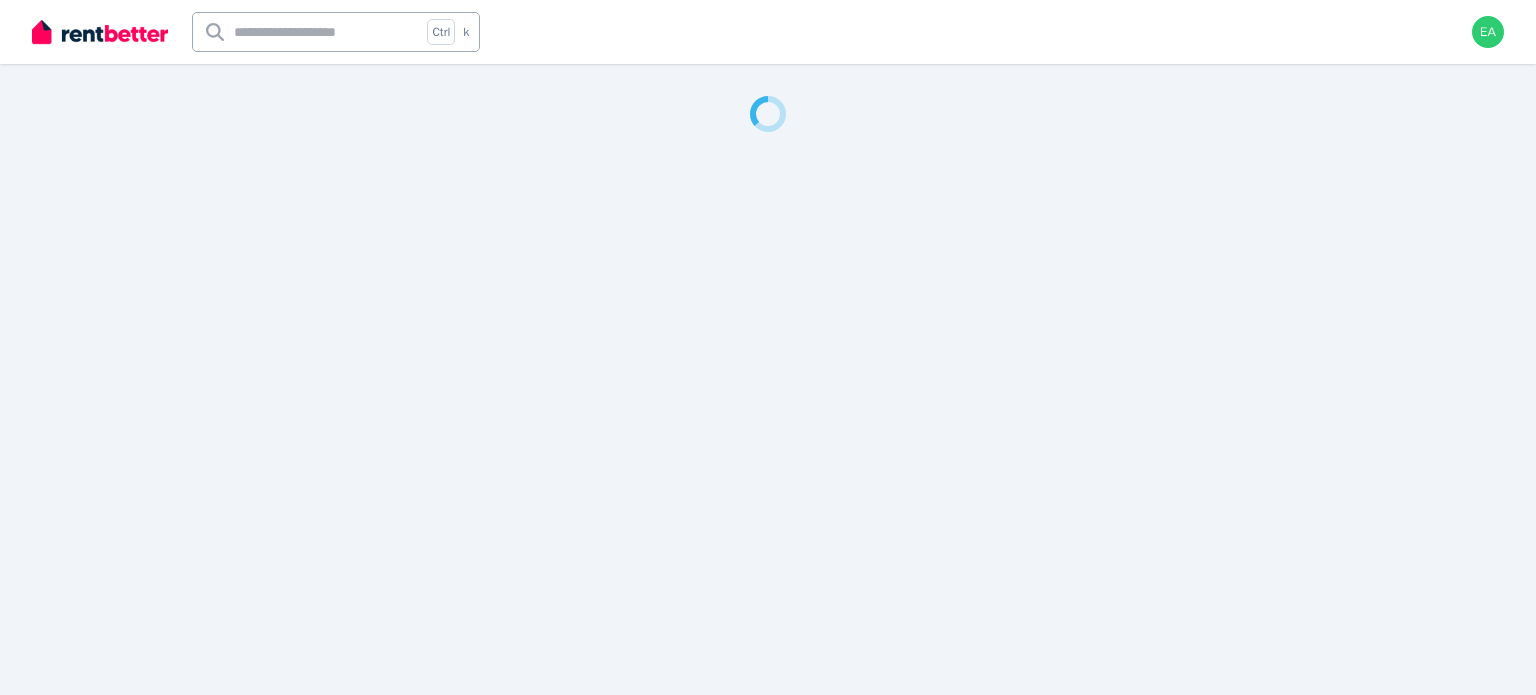 select on "***" 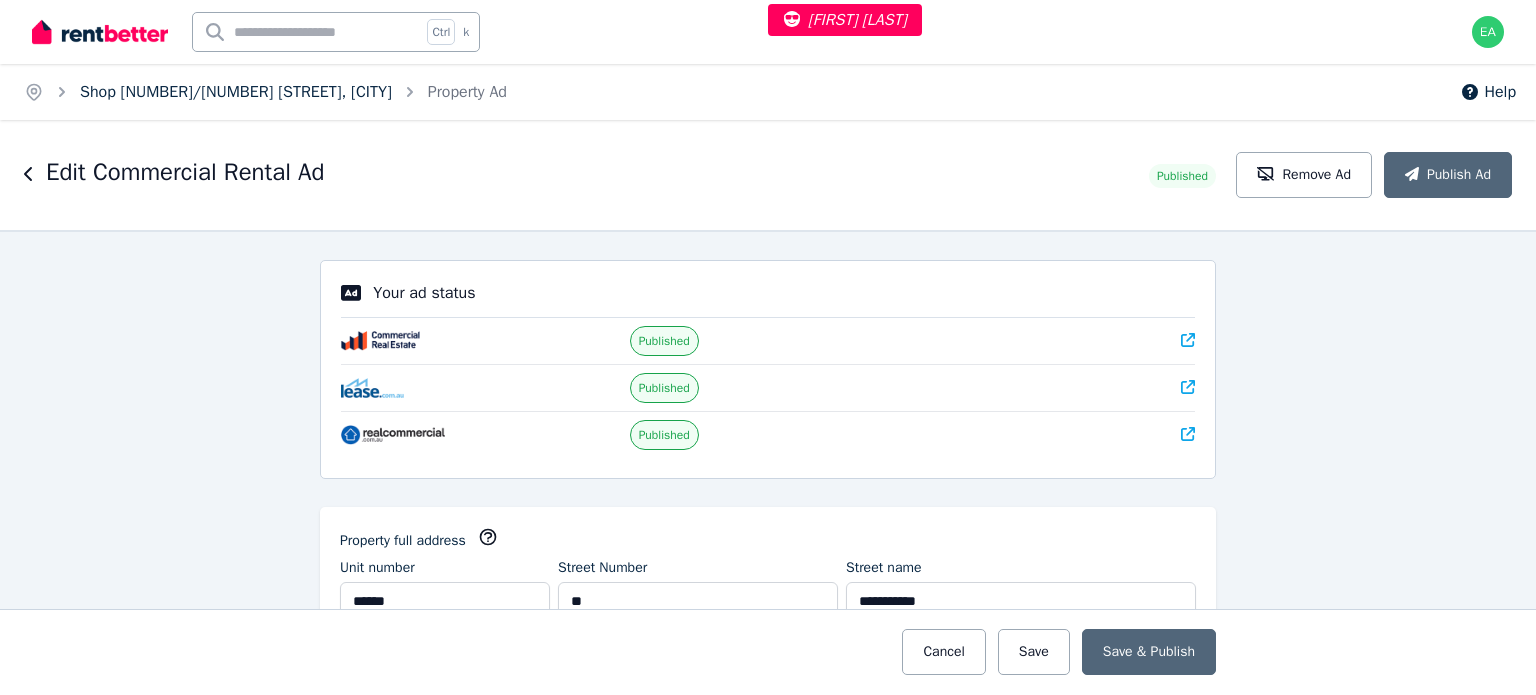 click on "Shop 4/95 Dora Street, Morisset" at bounding box center (236, 92) 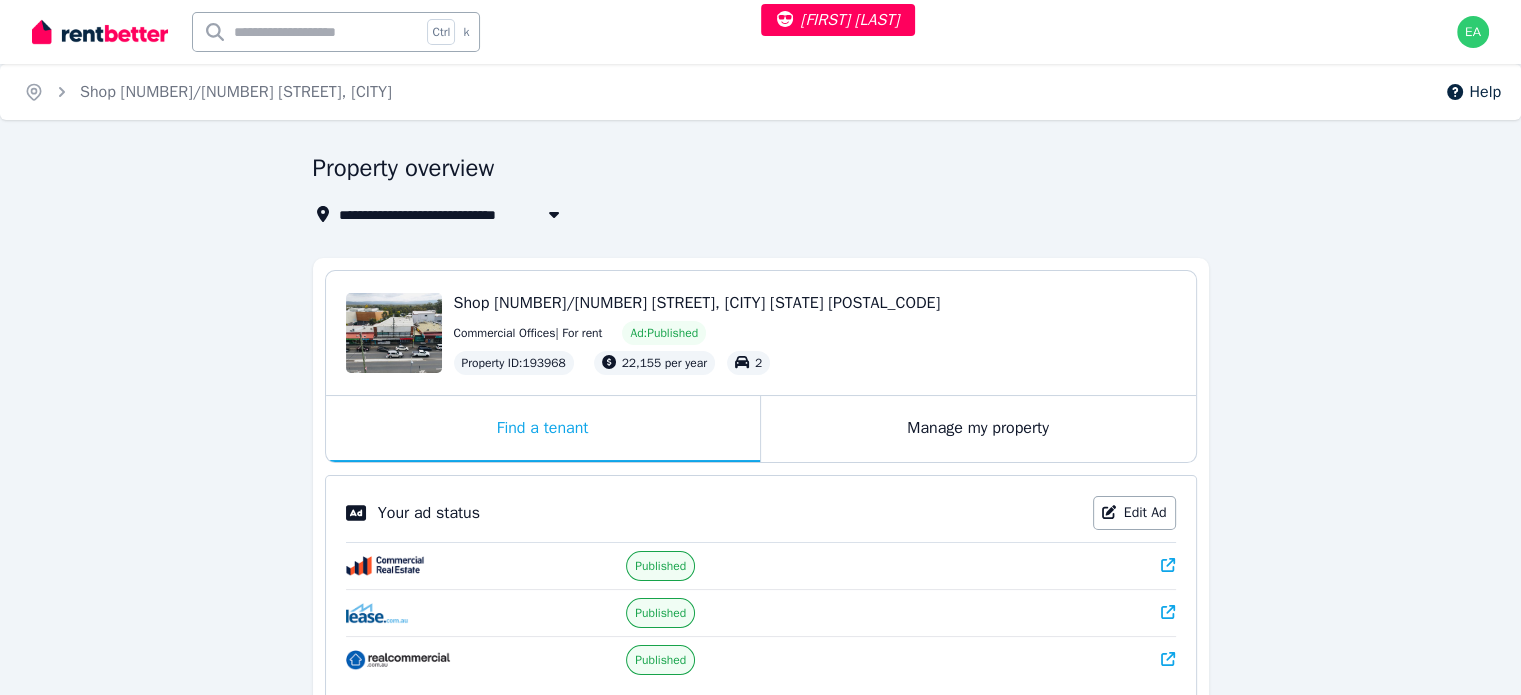 click on "Manage my property" at bounding box center (978, 429) 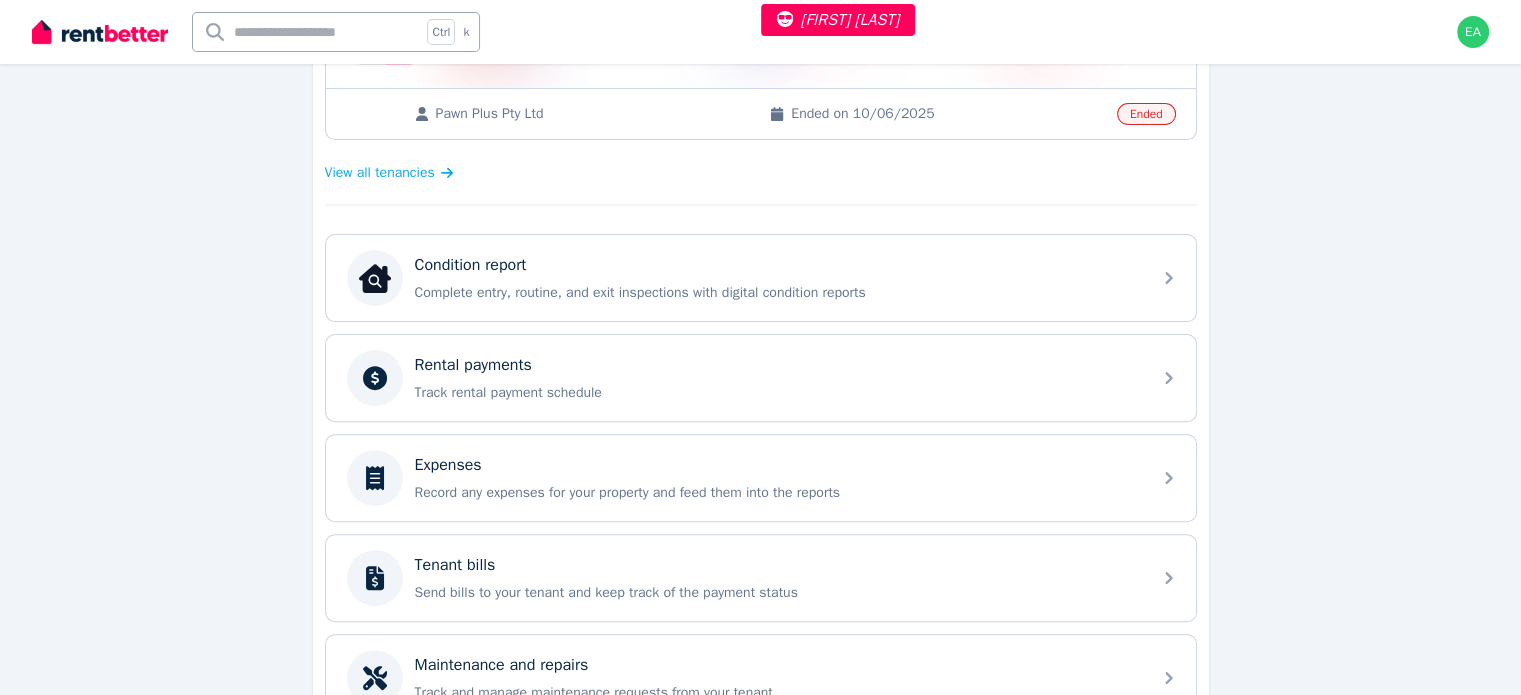 scroll, scrollTop: 500, scrollLeft: 0, axis: vertical 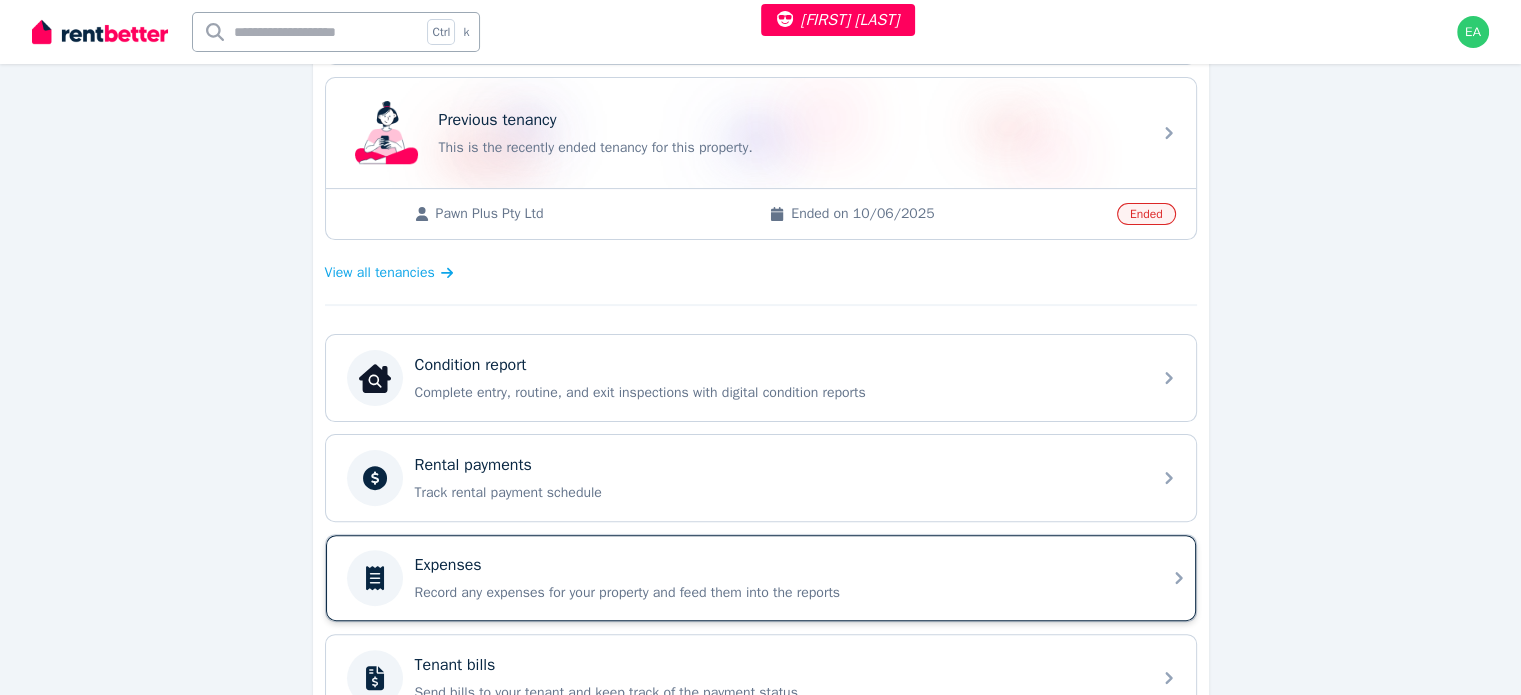 click on "Expenses" at bounding box center (777, 565) 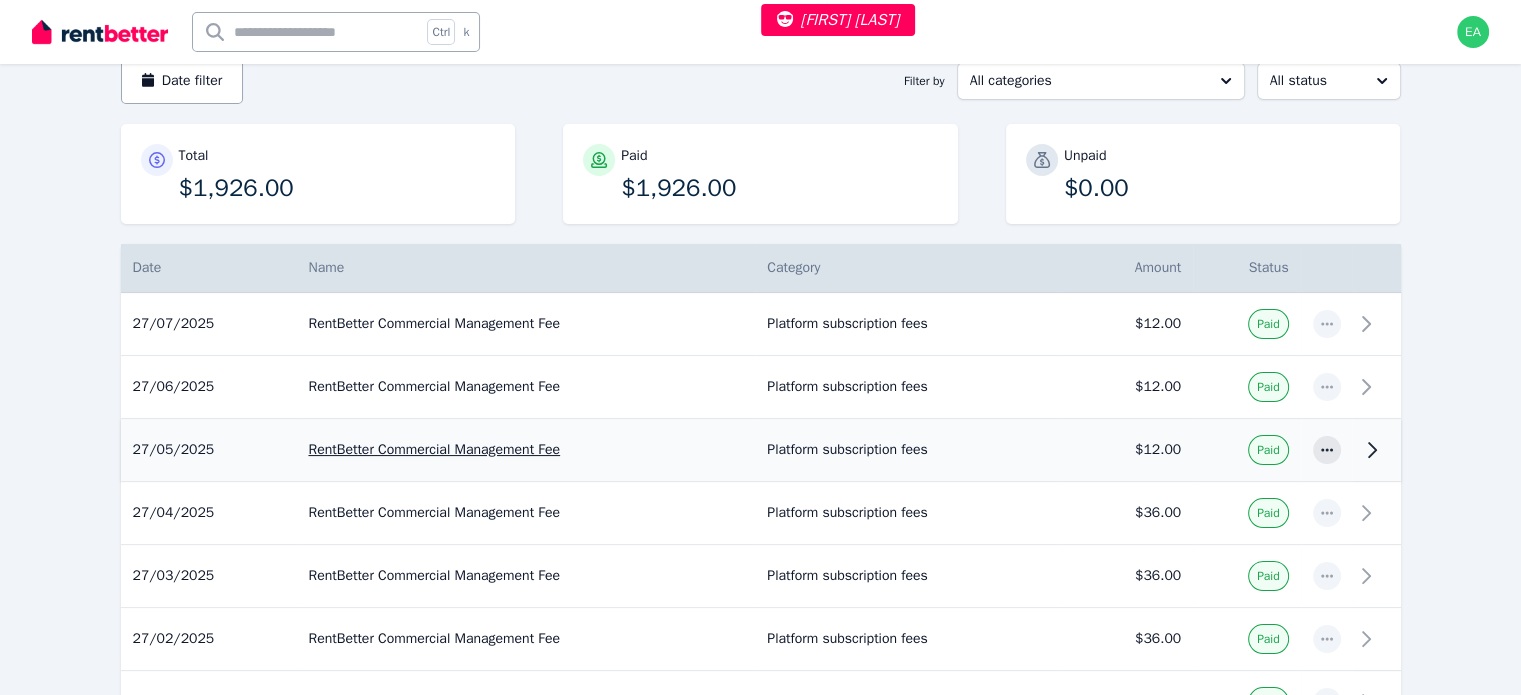 scroll, scrollTop: 0, scrollLeft: 0, axis: both 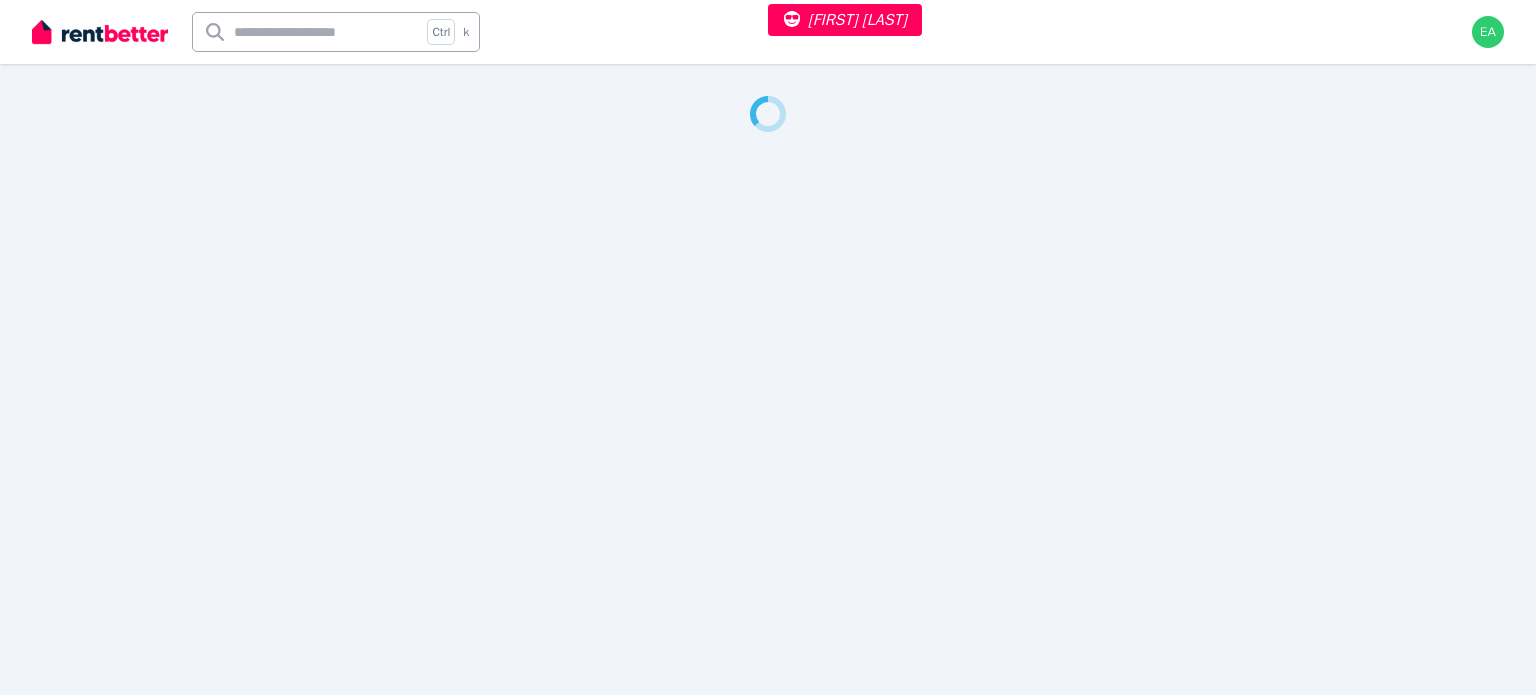 select on "***" 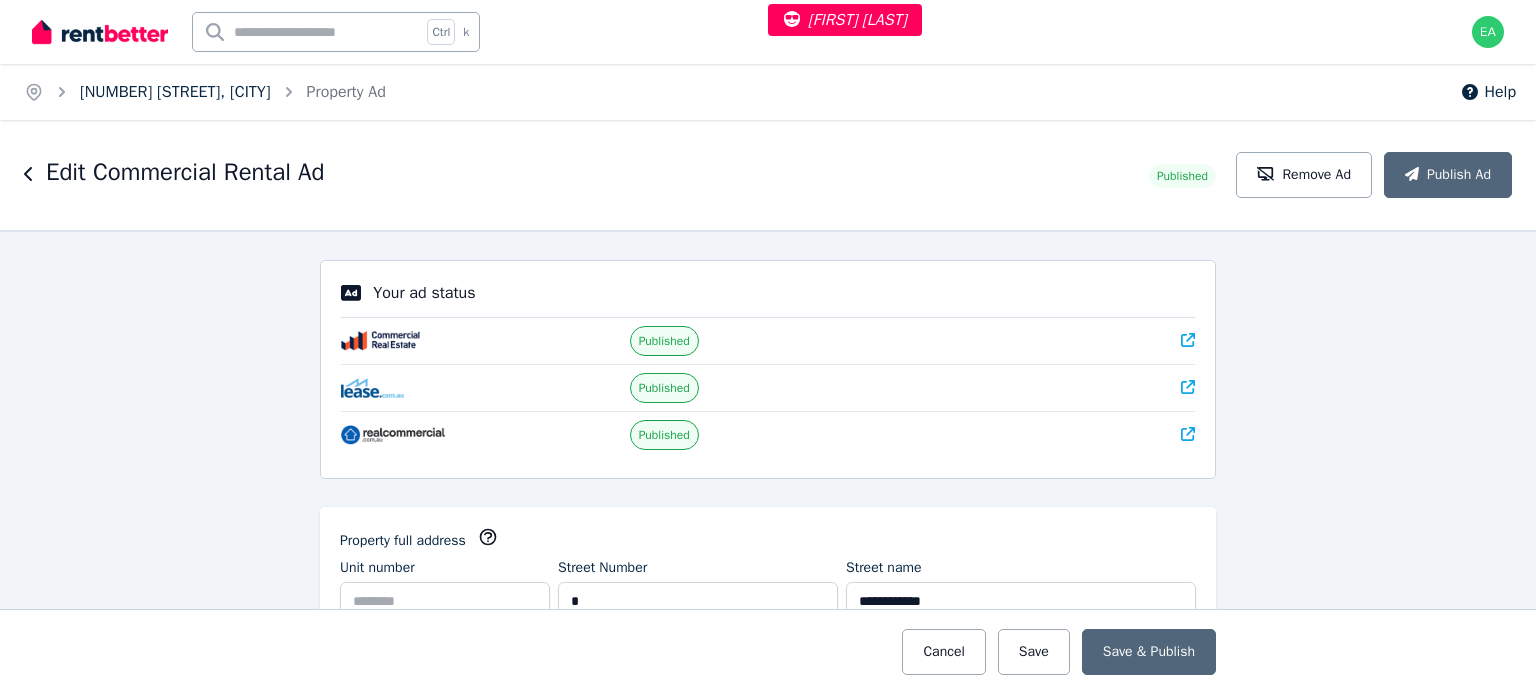 click on "[NUMBER] [STREET], [CITY]" at bounding box center (175, 92) 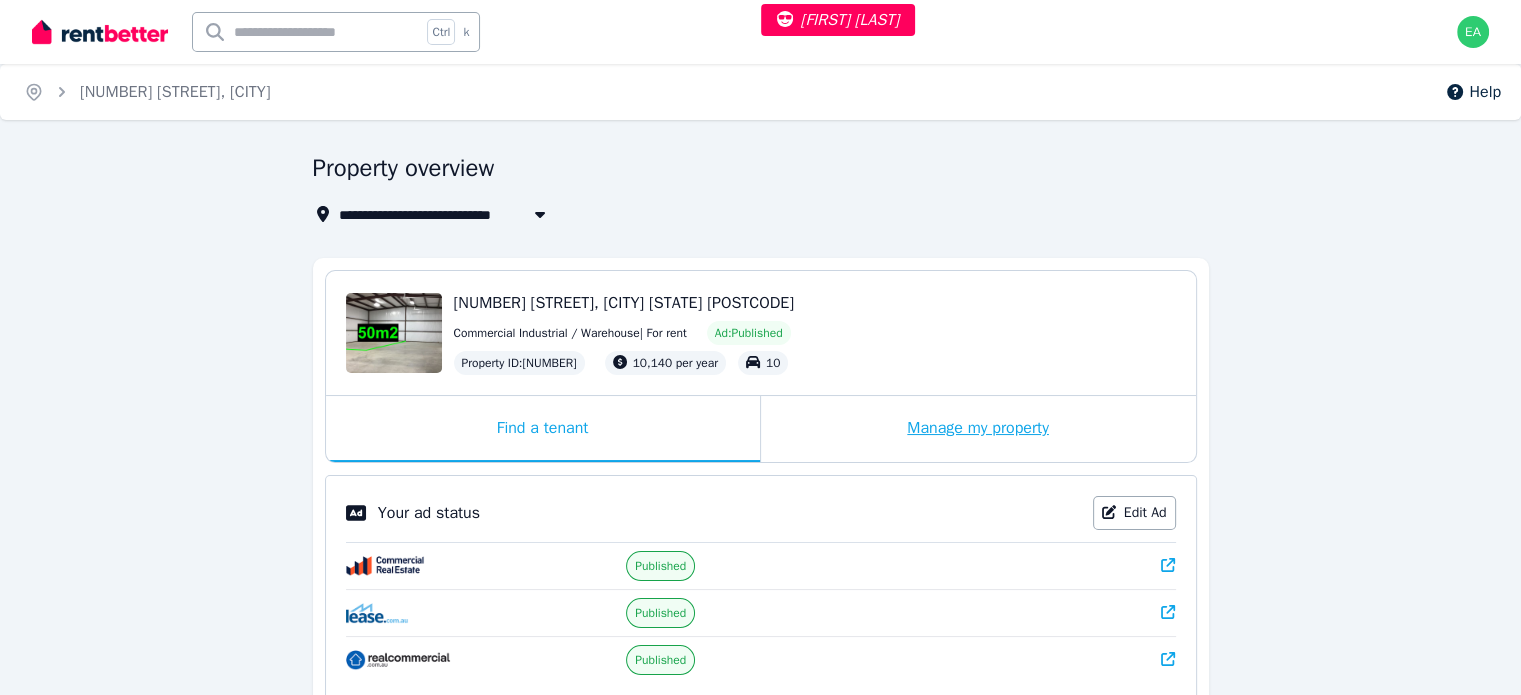 click on "Manage my property" at bounding box center (978, 429) 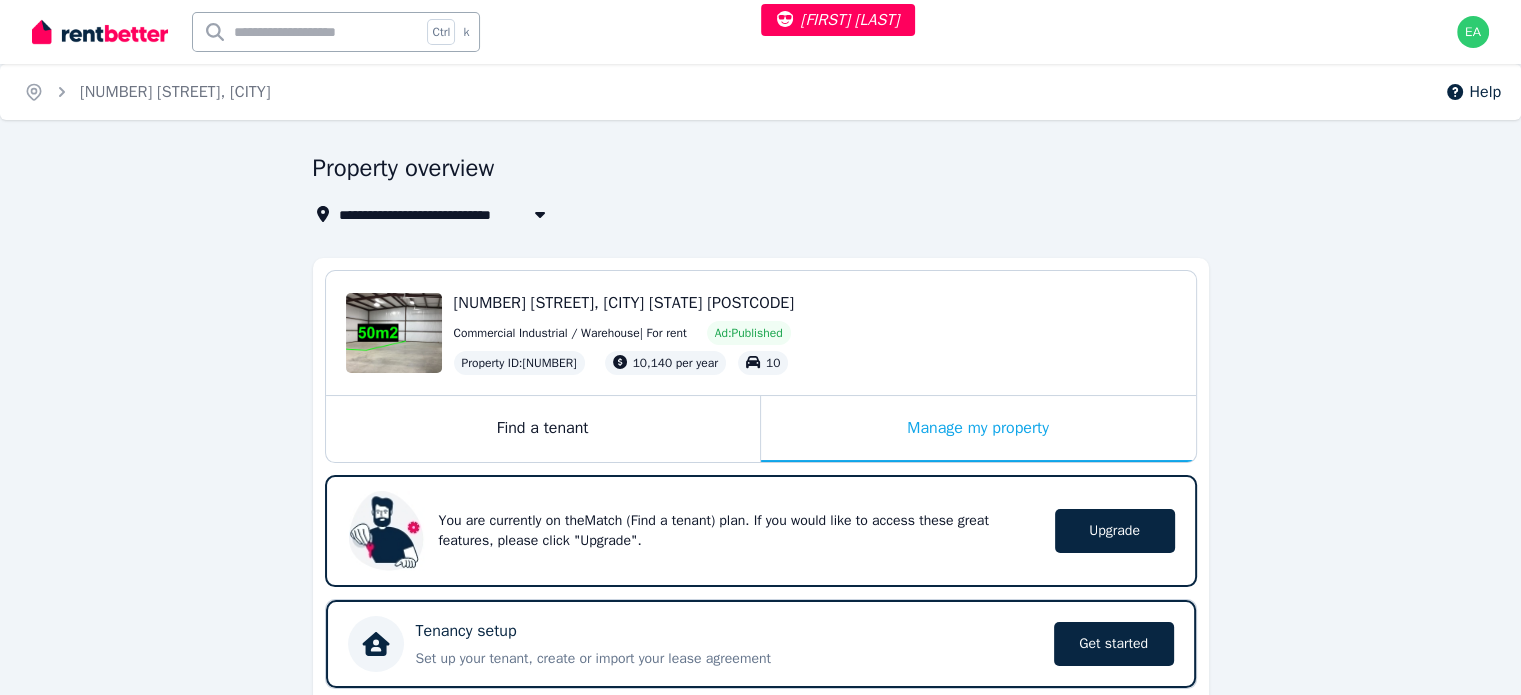 scroll, scrollTop: 500, scrollLeft: 0, axis: vertical 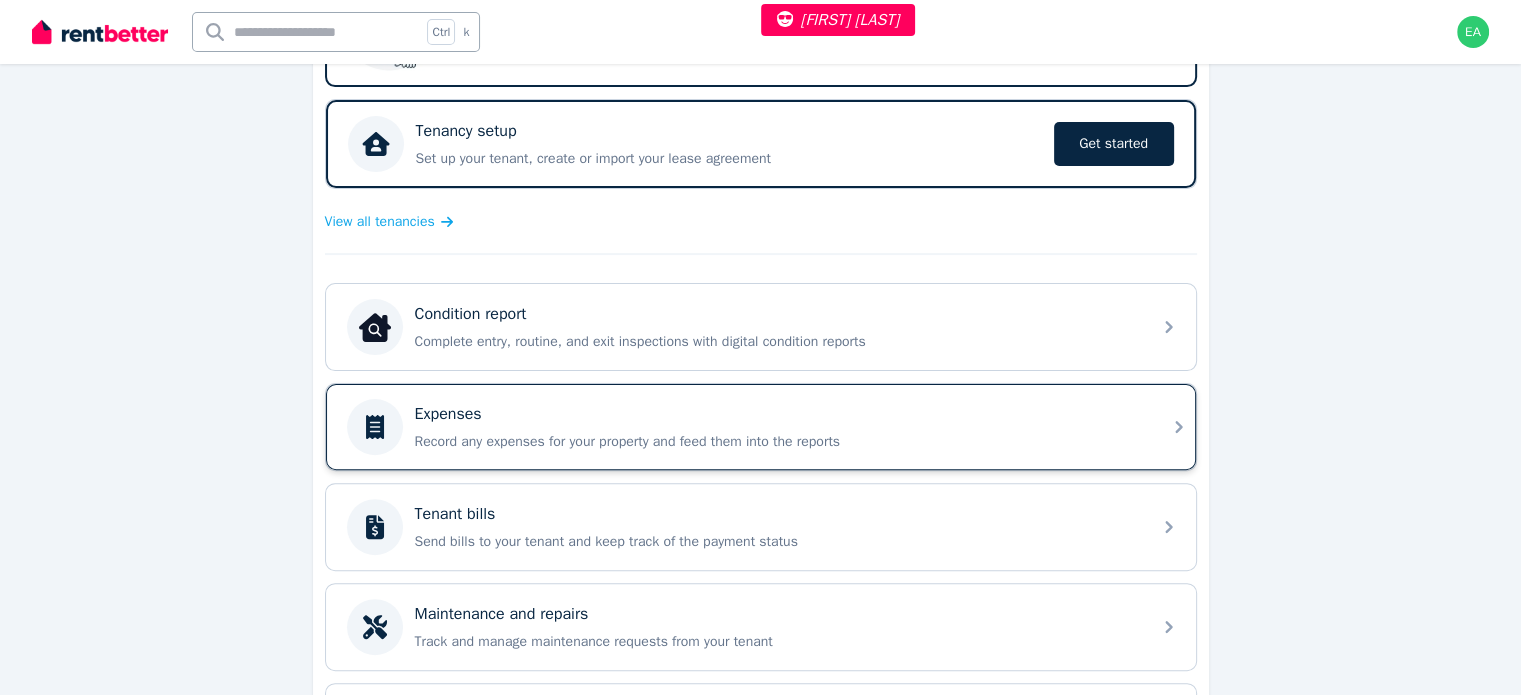 click on "Record any expenses for your property and feed them into the reports" at bounding box center (777, 442) 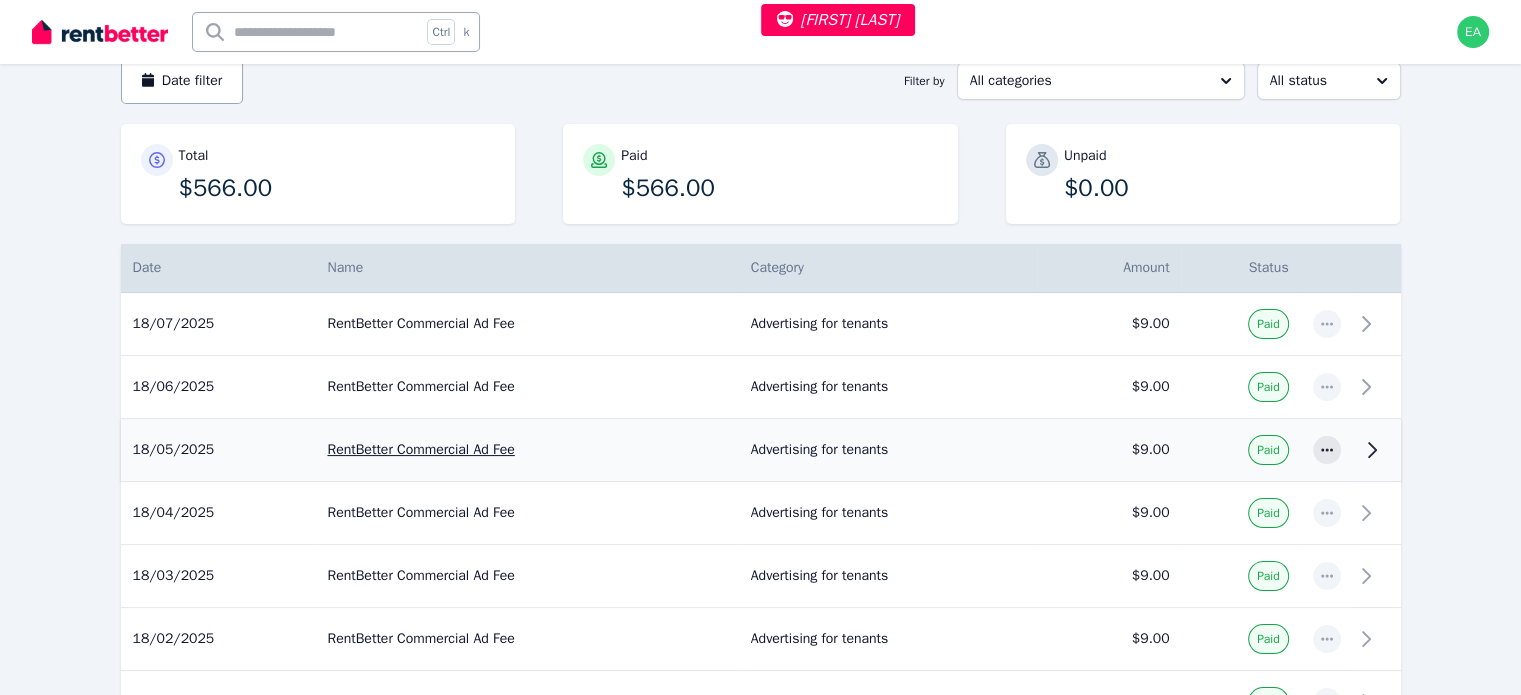 scroll, scrollTop: 0, scrollLeft: 0, axis: both 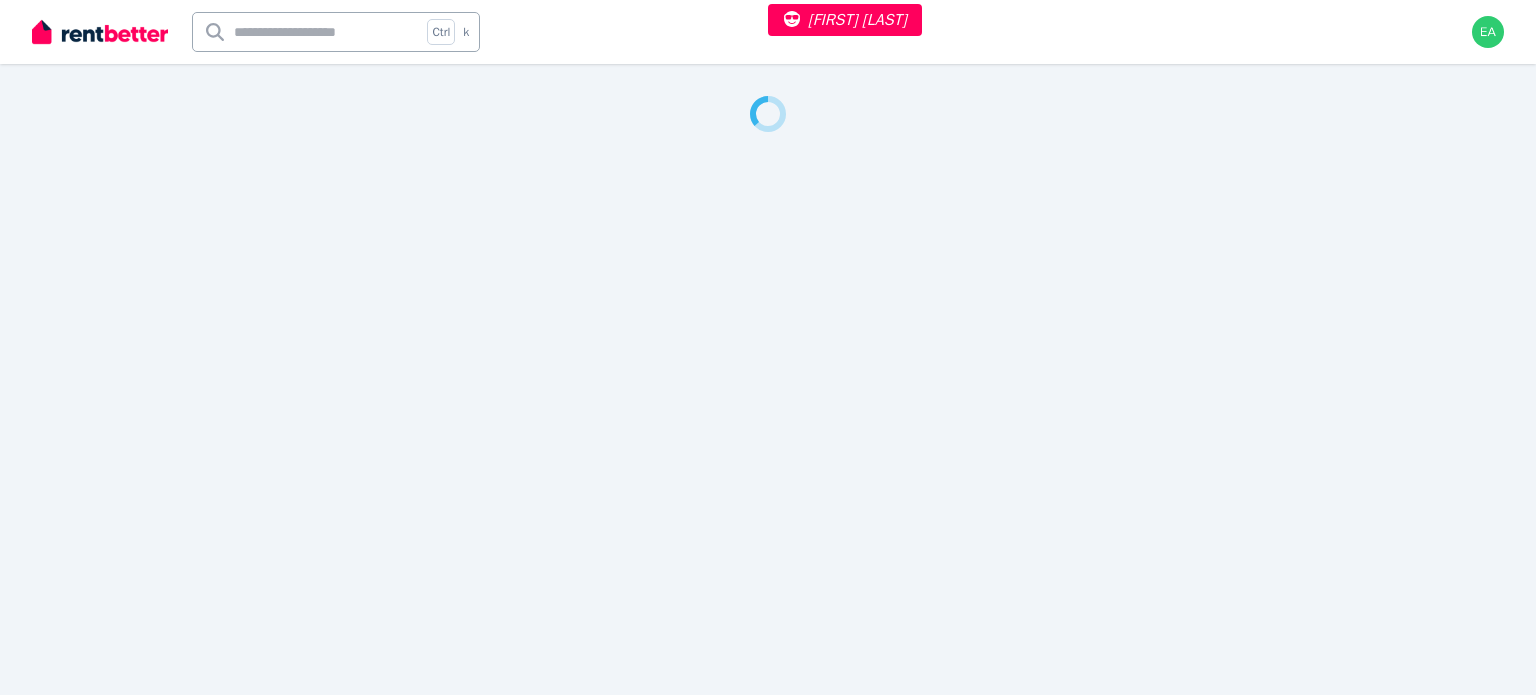 select on "***" 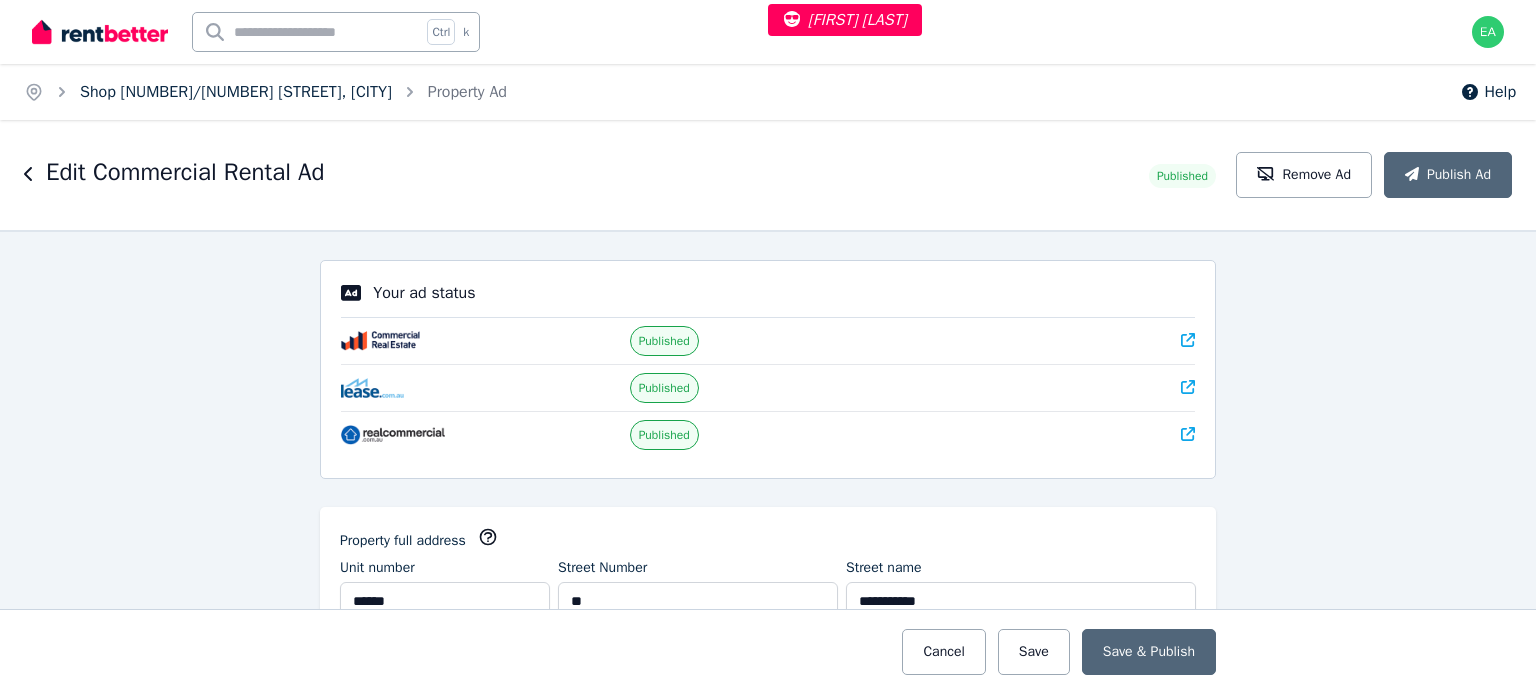 click on "Shop 4/95 Dora Street, Morisset" at bounding box center [236, 92] 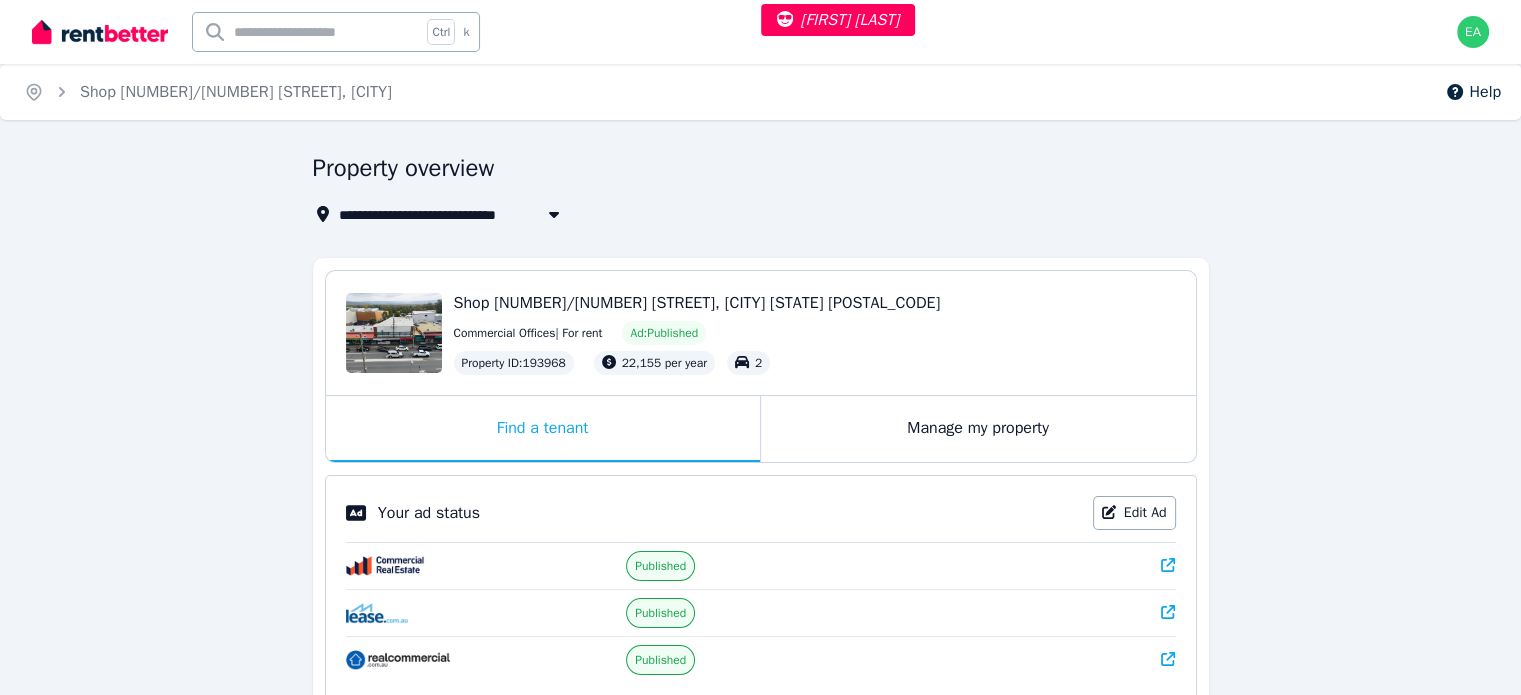 click on "Manage my property" at bounding box center [978, 429] 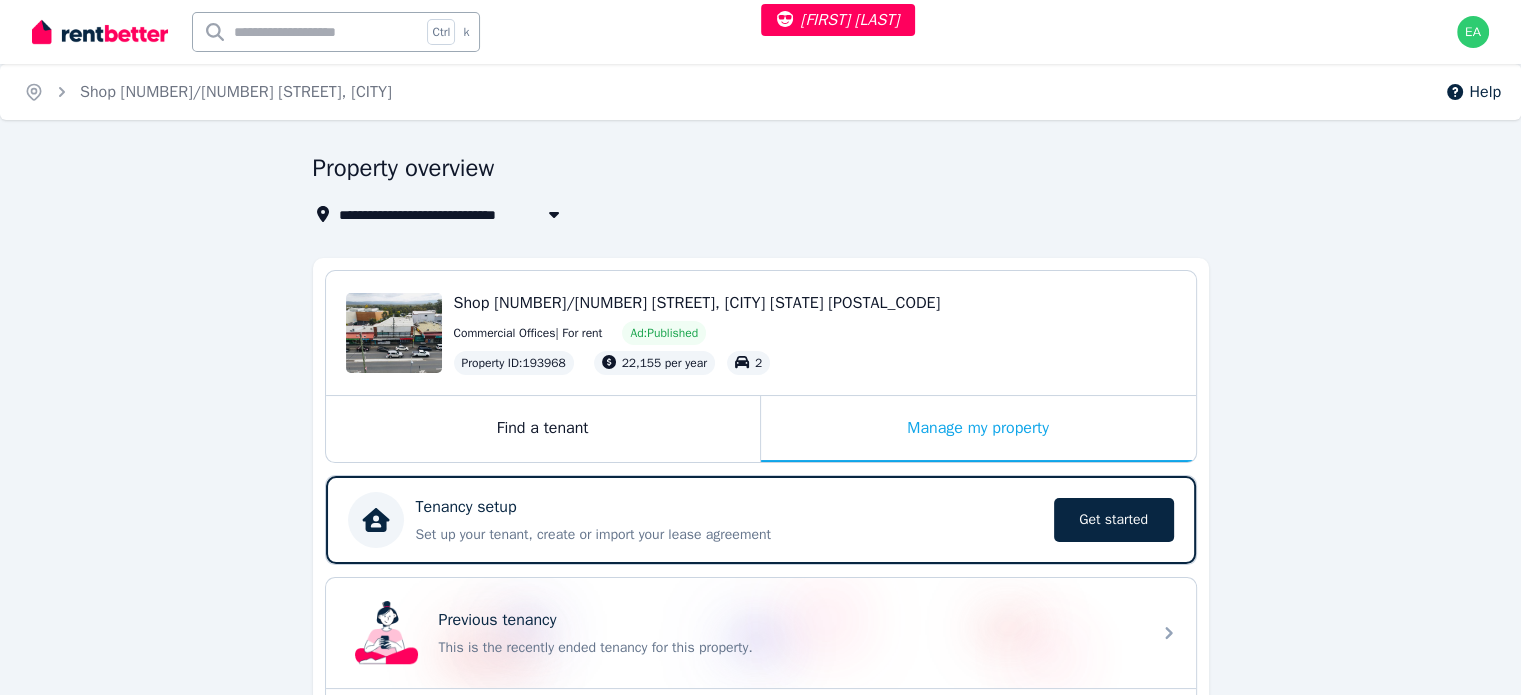 scroll, scrollTop: 500, scrollLeft: 0, axis: vertical 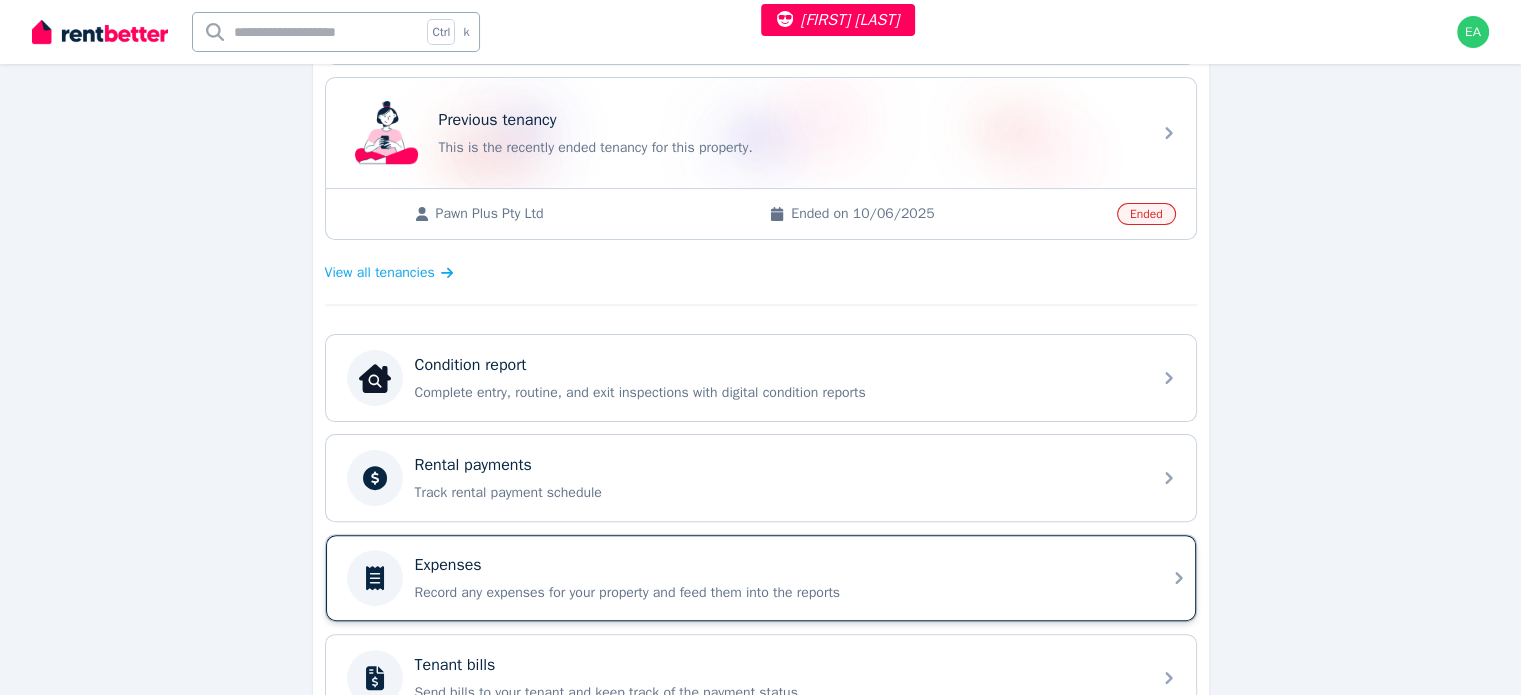 click on "Expenses Record any expenses for your property and feed them into the reports" at bounding box center [777, 578] 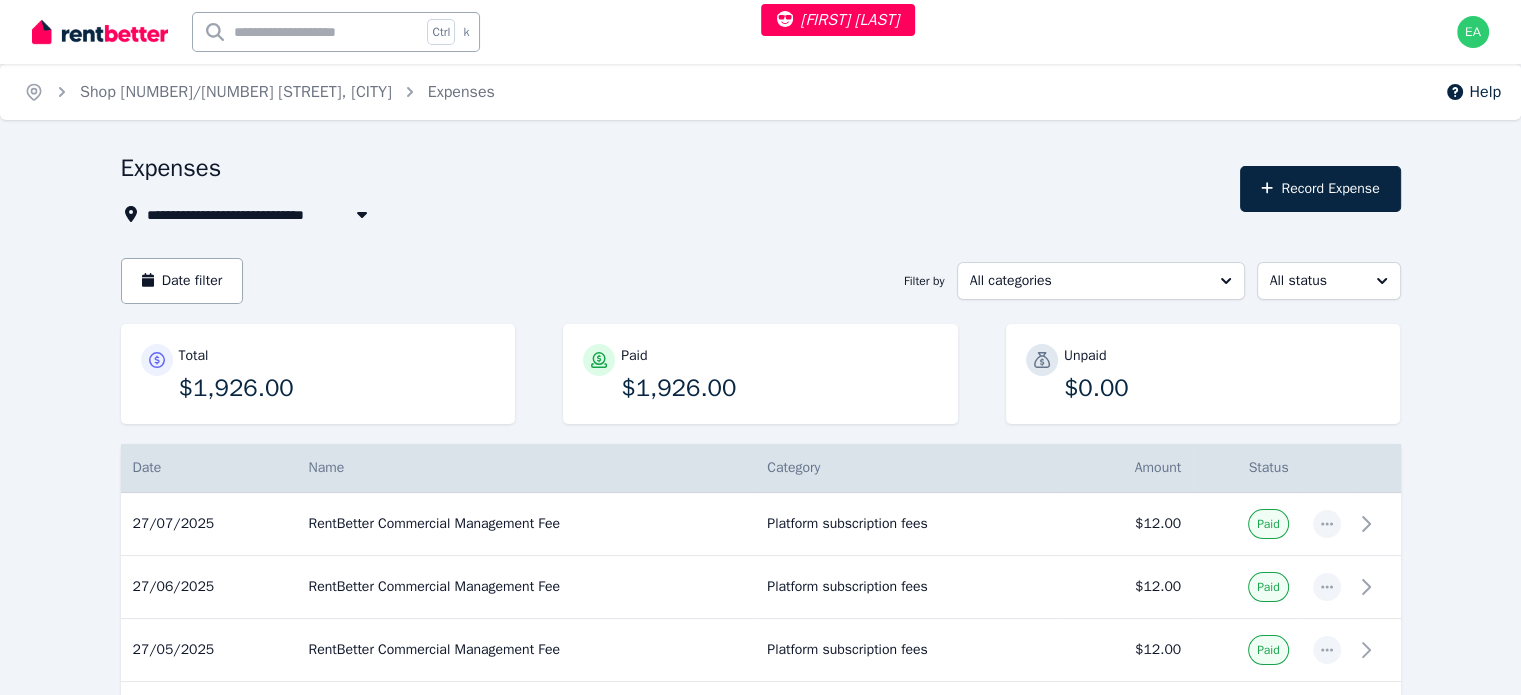 scroll, scrollTop: 100, scrollLeft: 0, axis: vertical 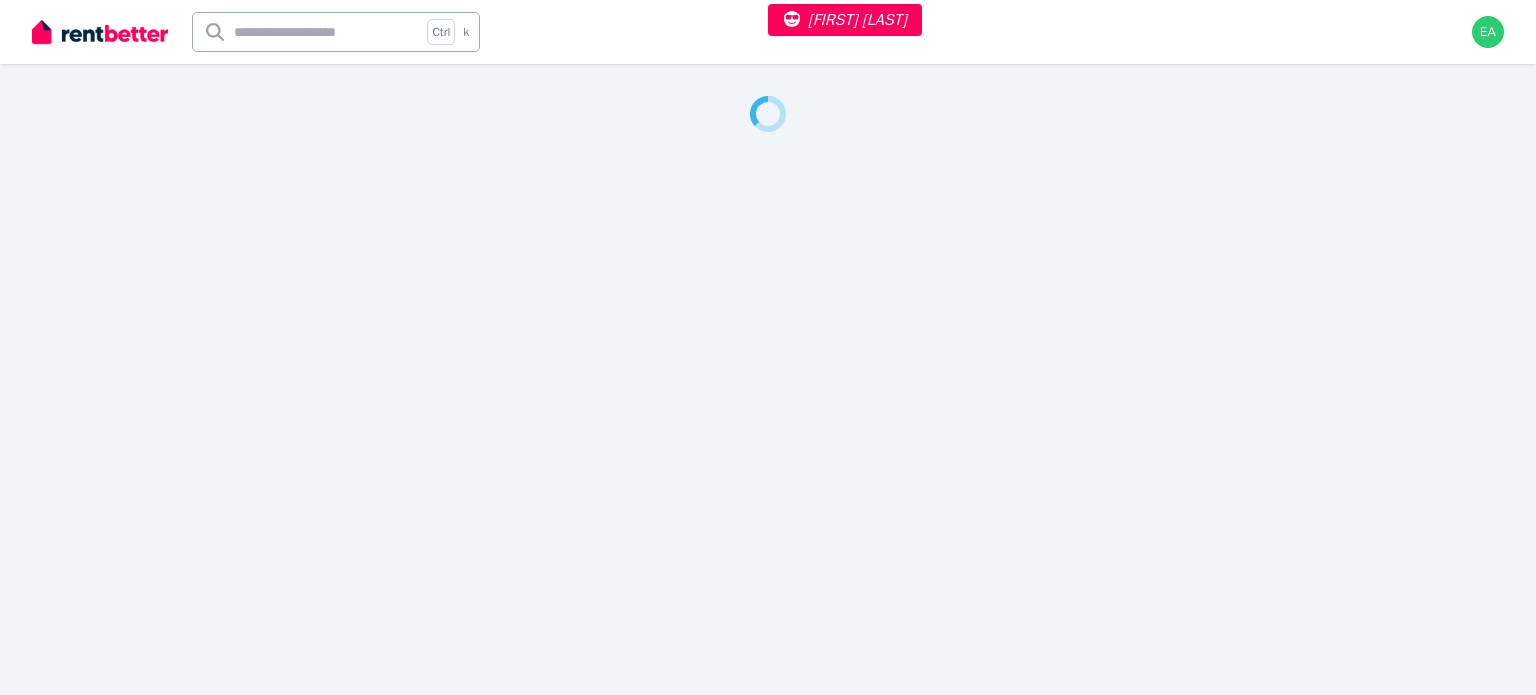 select on "***" 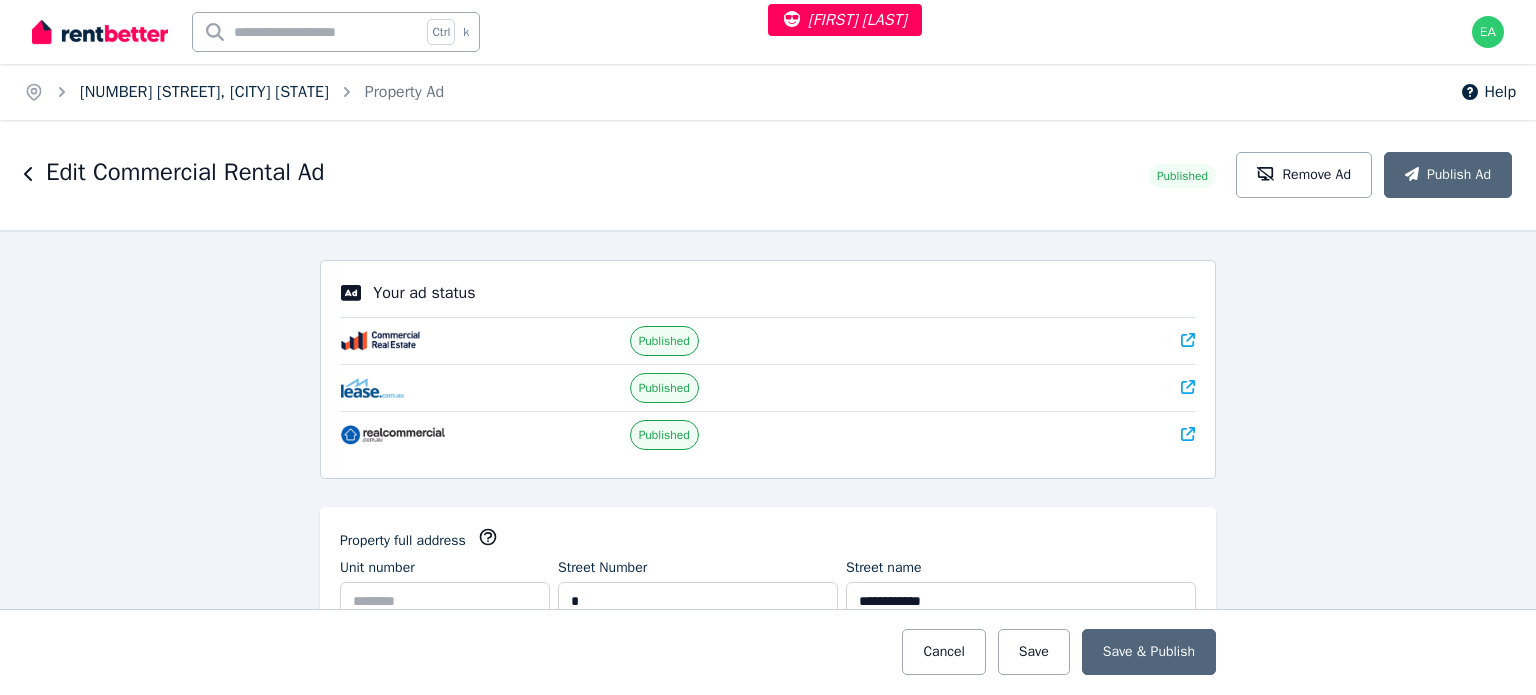 click on "2 Price Street, Oakleigh South" at bounding box center [204, 92] 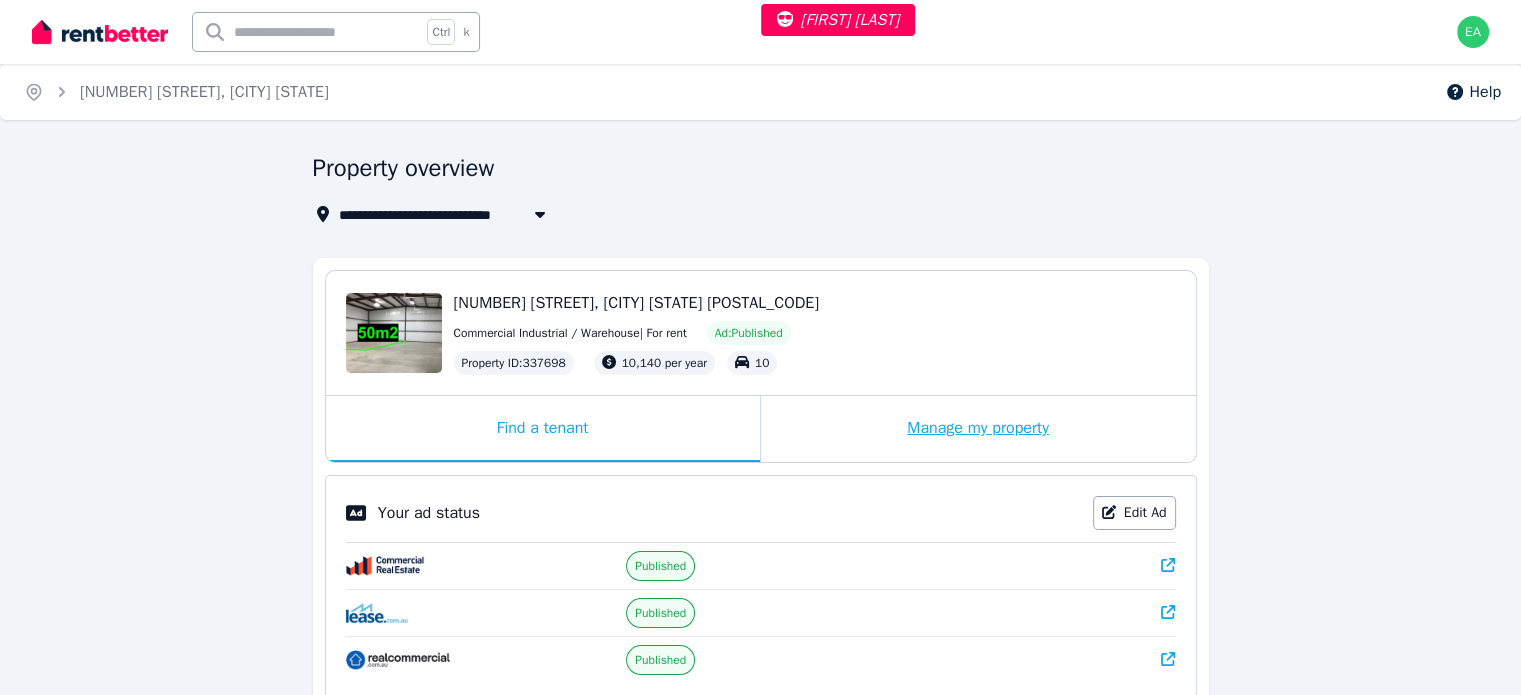 click on "Manage my property" at bounding box center [978, 429] 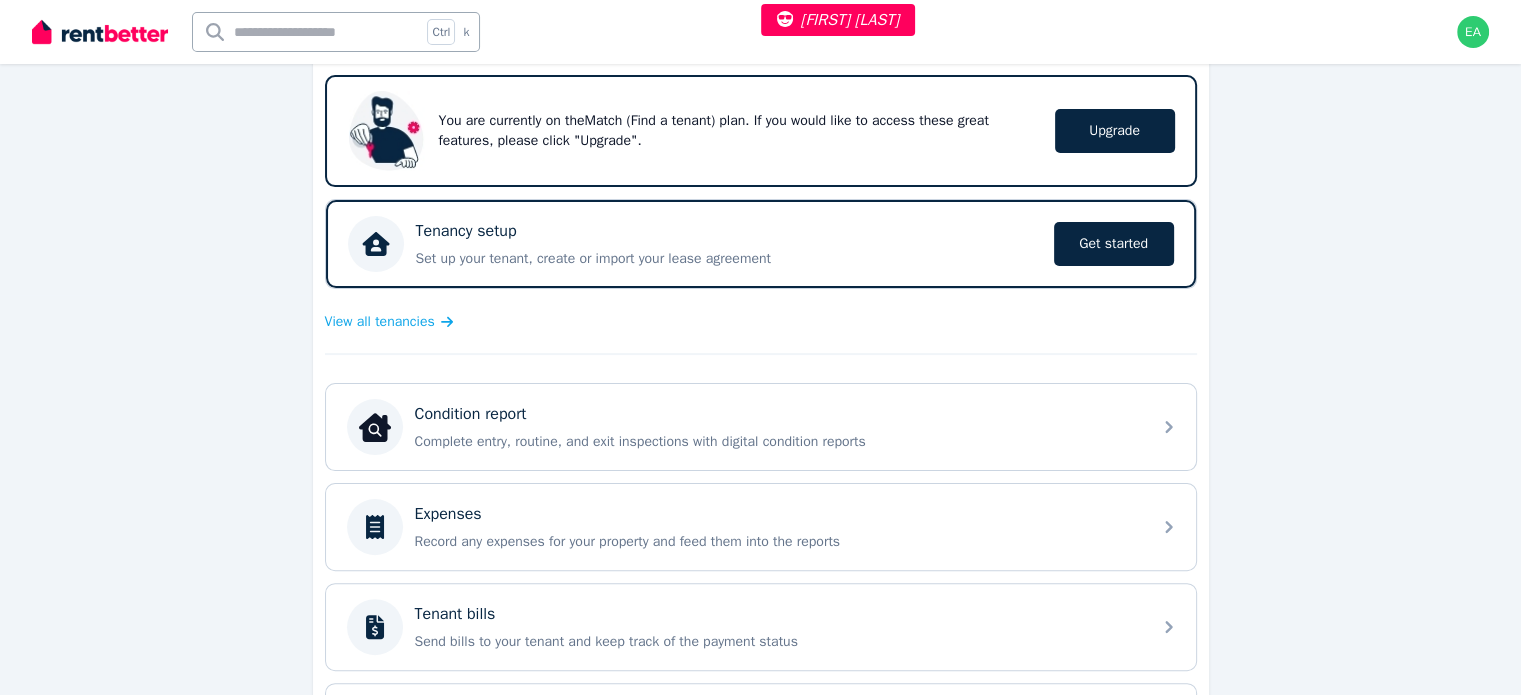 scroll, scrollTop: 500, scrollLeft: 0, axis: vertical 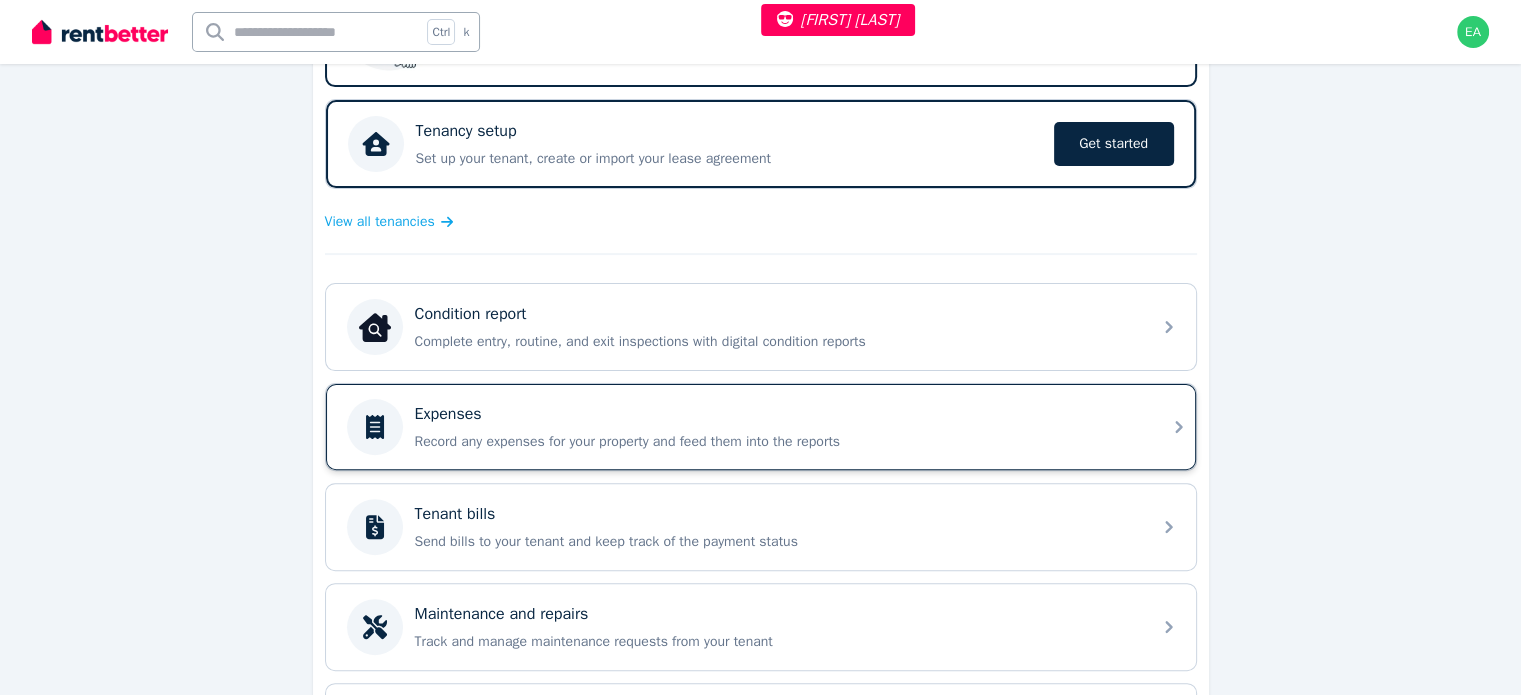 click on "Record any expenses for your property and feed them into the reports" at bounding box center (777, 442) 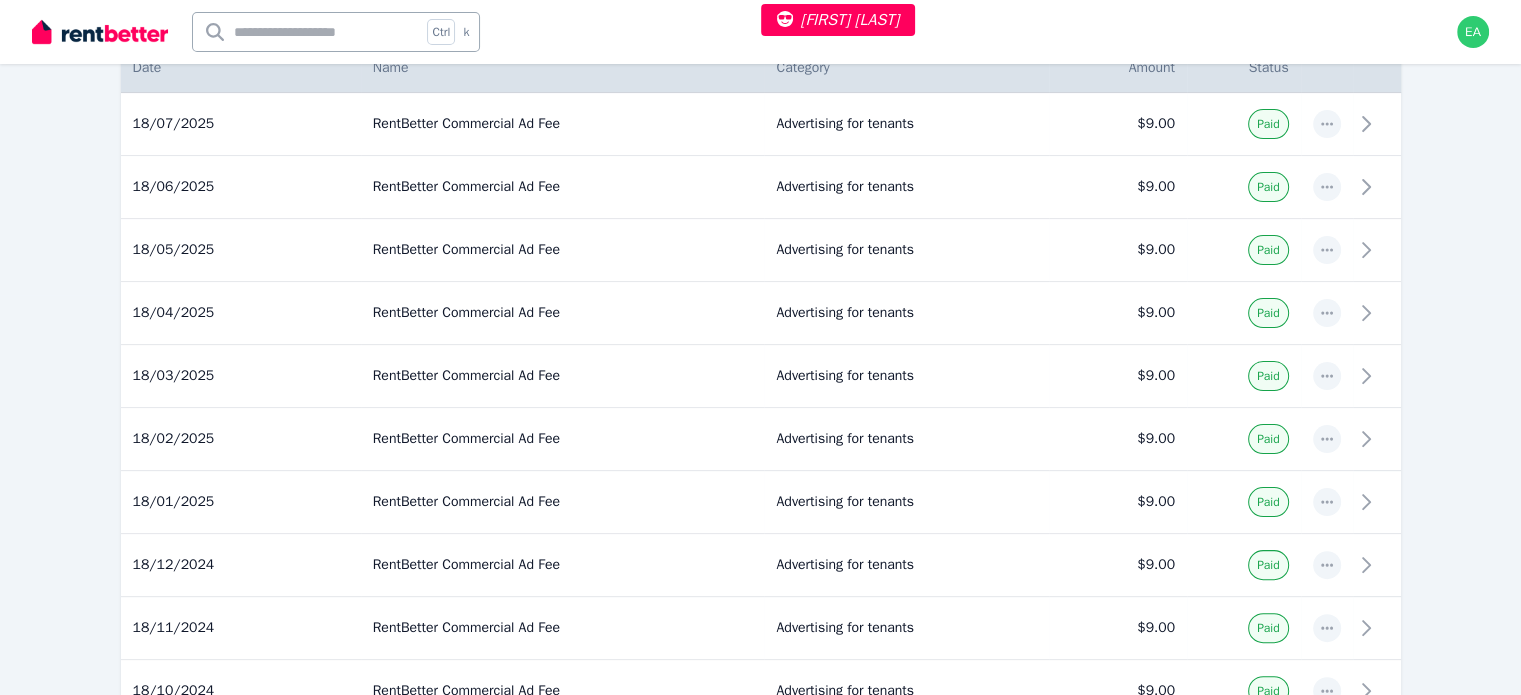 scroll, scrollTop: 0, scrollLeft: 0, axis: both 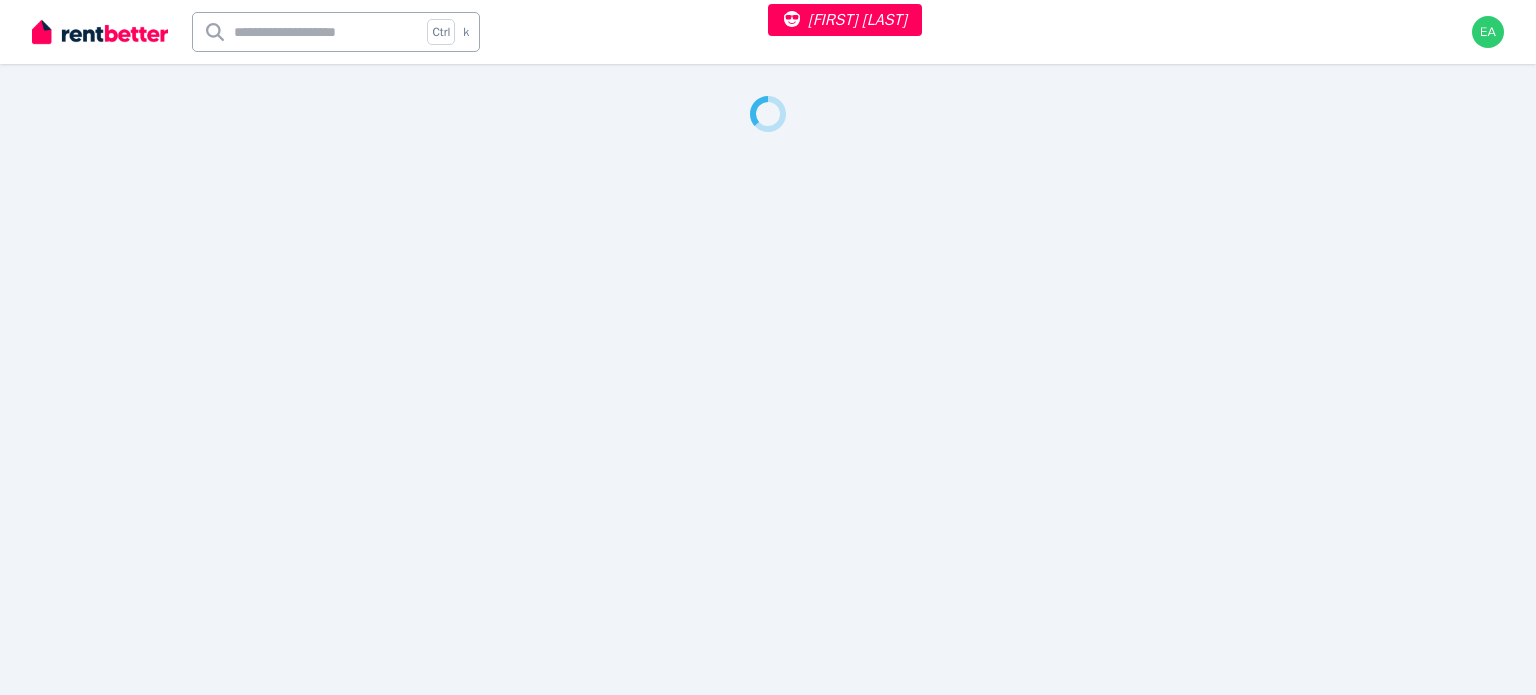 select on "**" 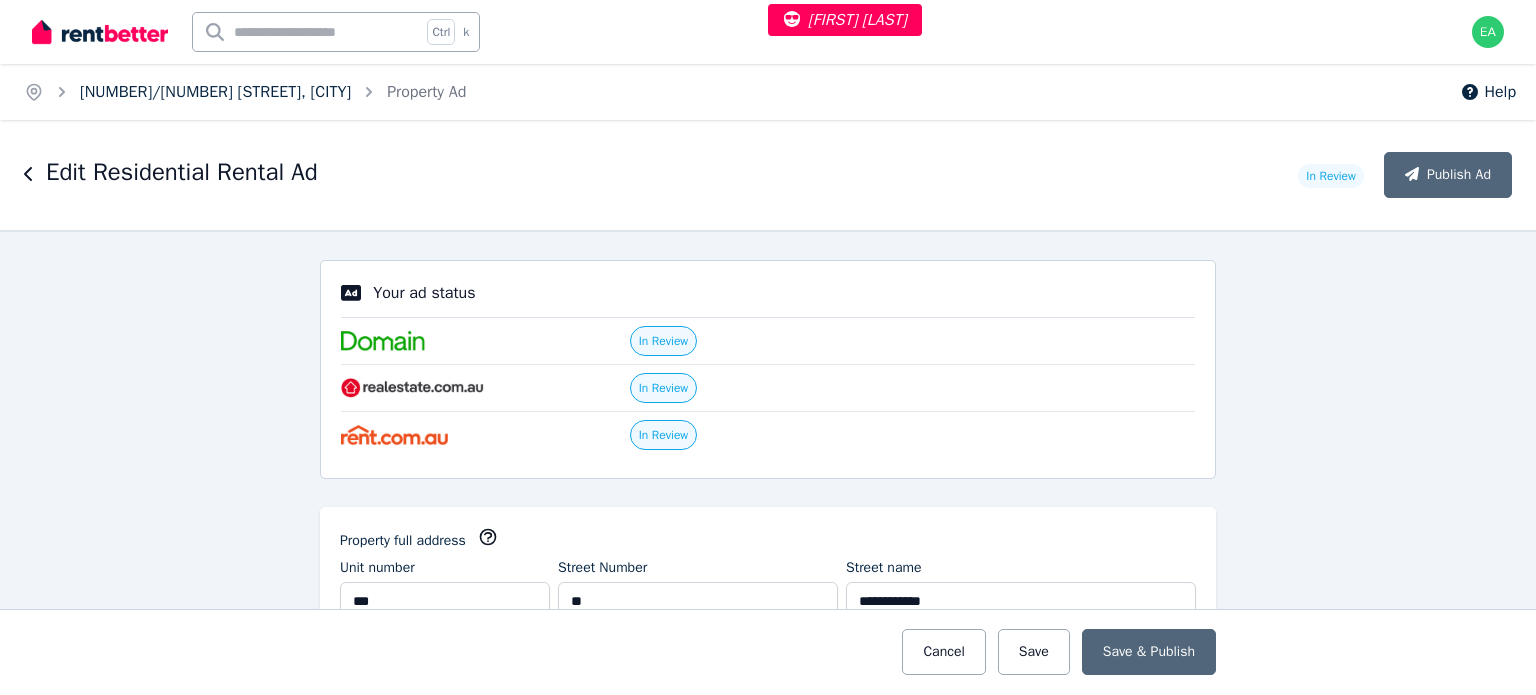 click on "[NUMBER]/[NUMBER] [STREET], [CITY]" at bounding box center (215, 92) 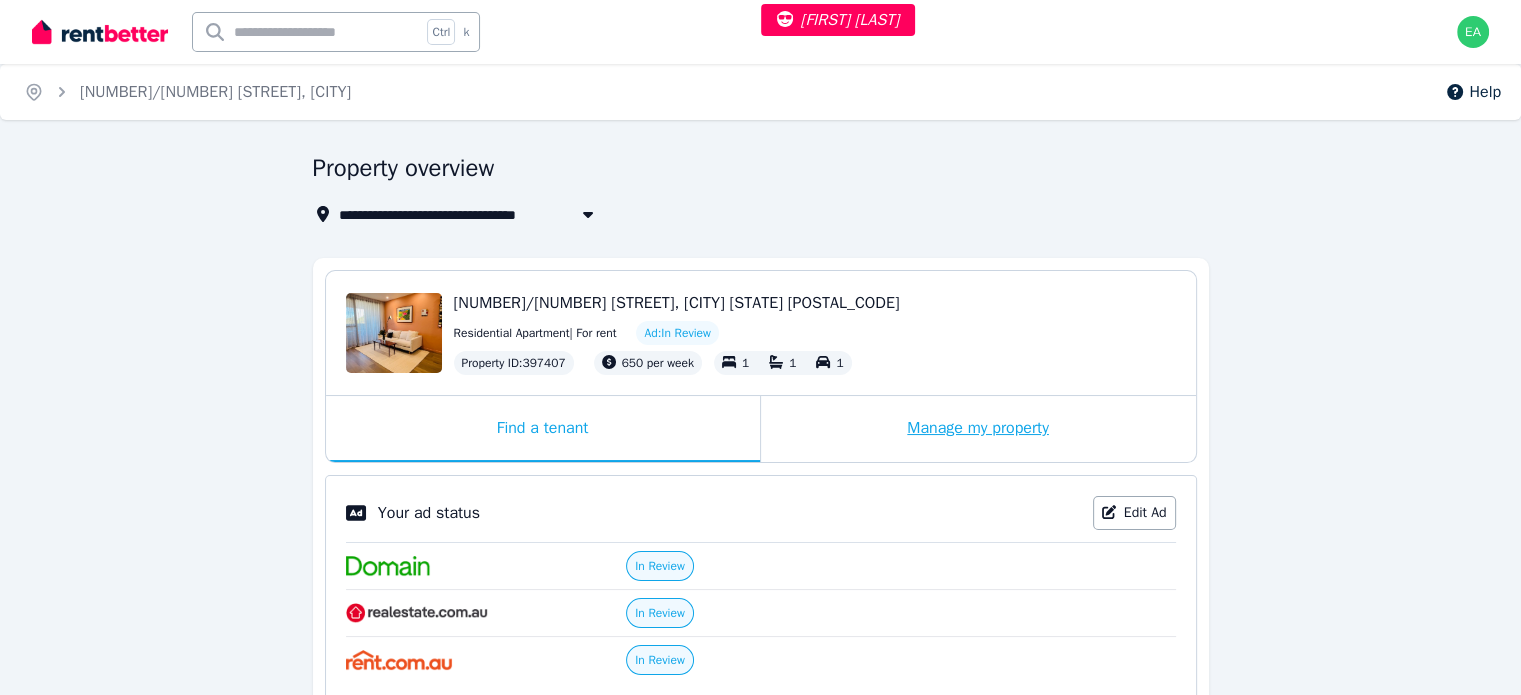 click on "Manage my property" at bounding box center (978, 429) 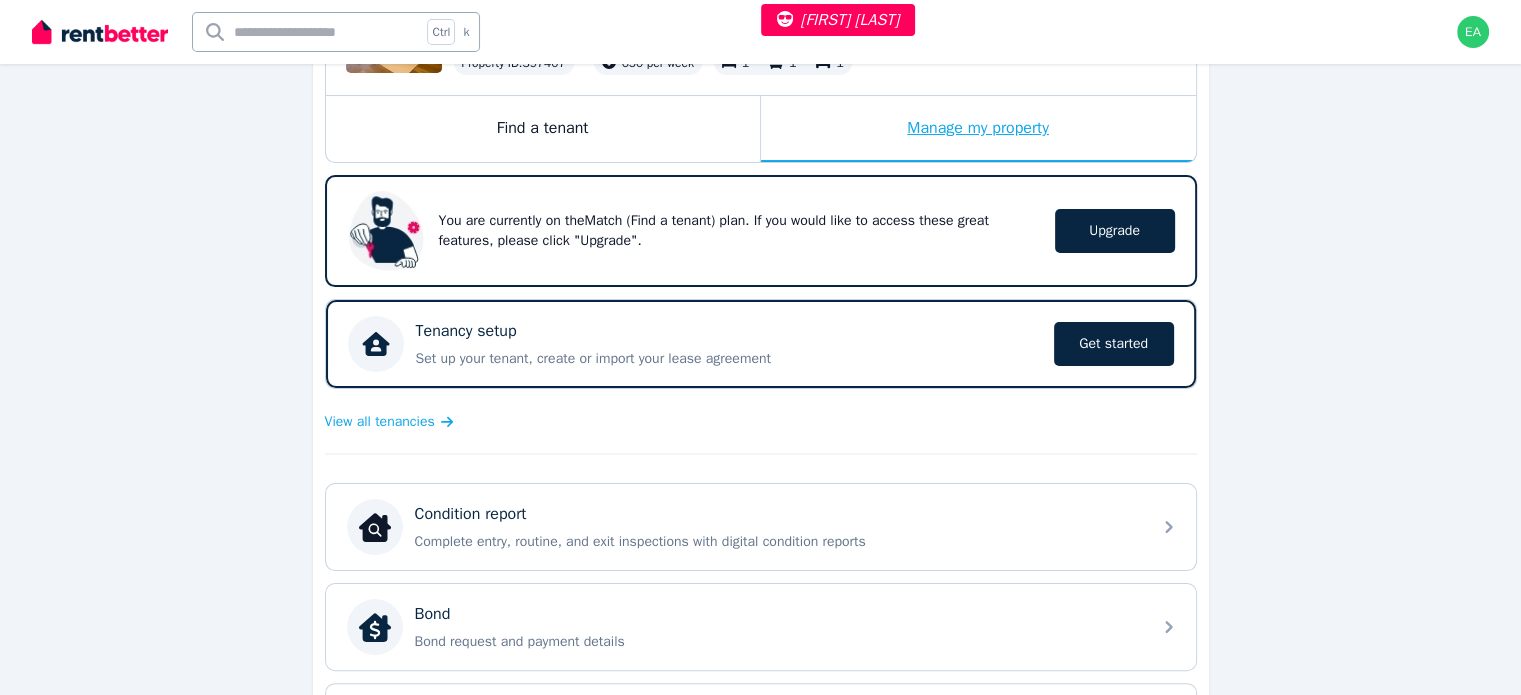 scroll, scrollTop: 400, scrollLeft: 0, axis: vertical 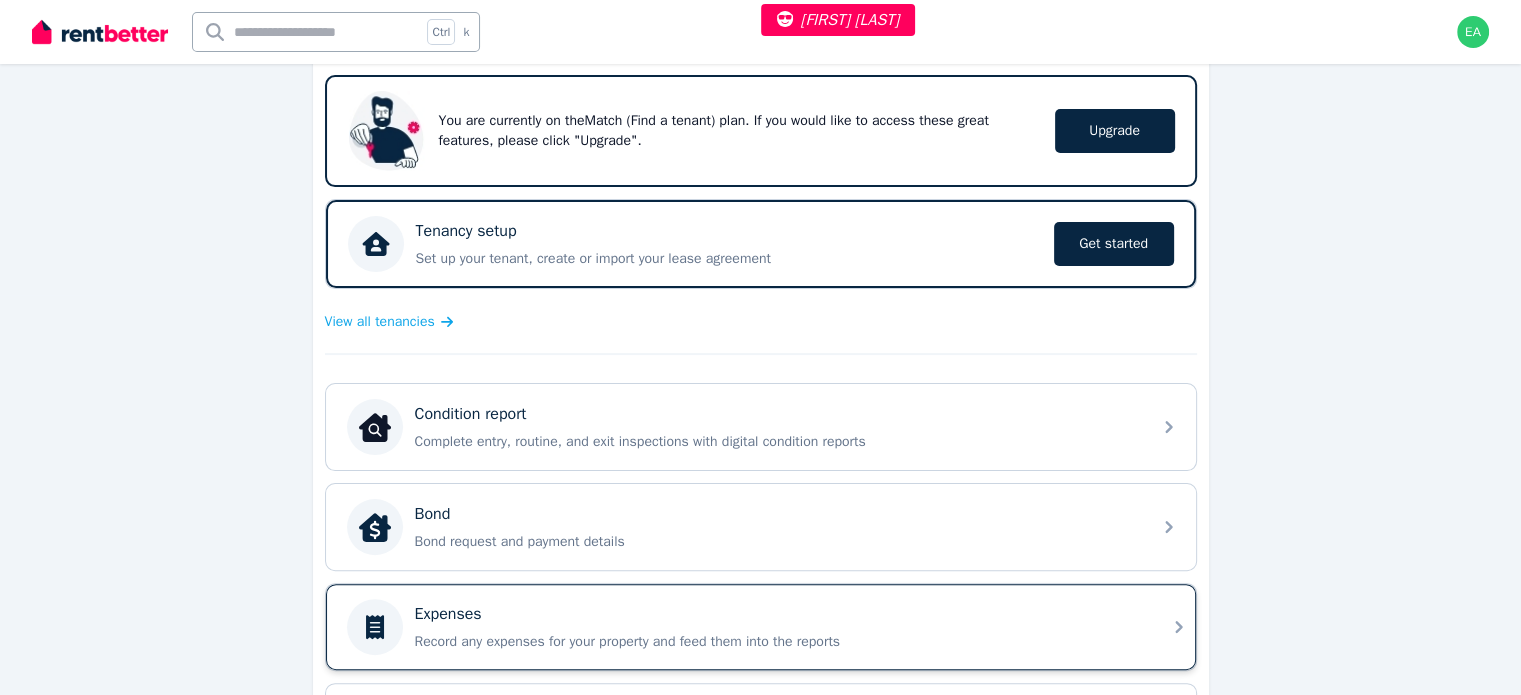 click on "Expenses" at bounding box center [777, 614] 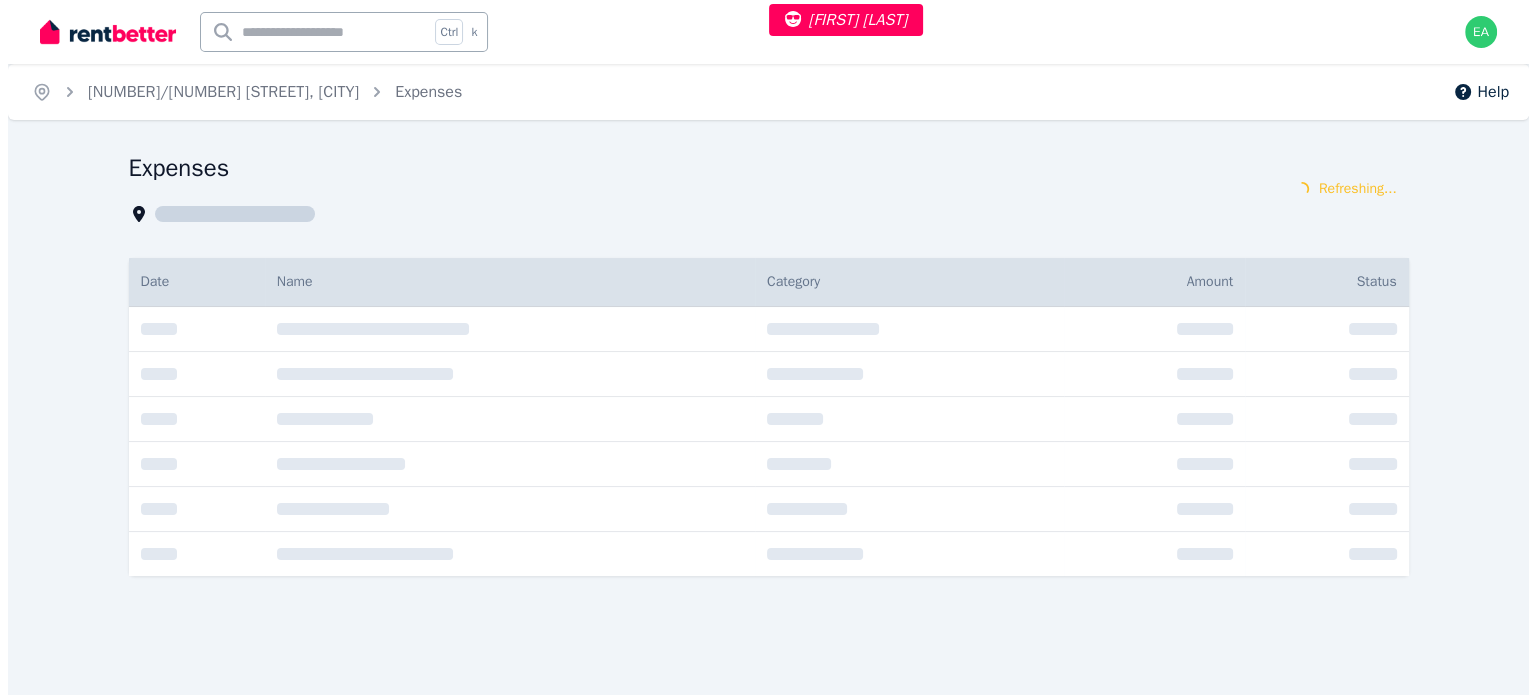 scroll, scrollTop: 0, scrollLeft: 0, axis: both 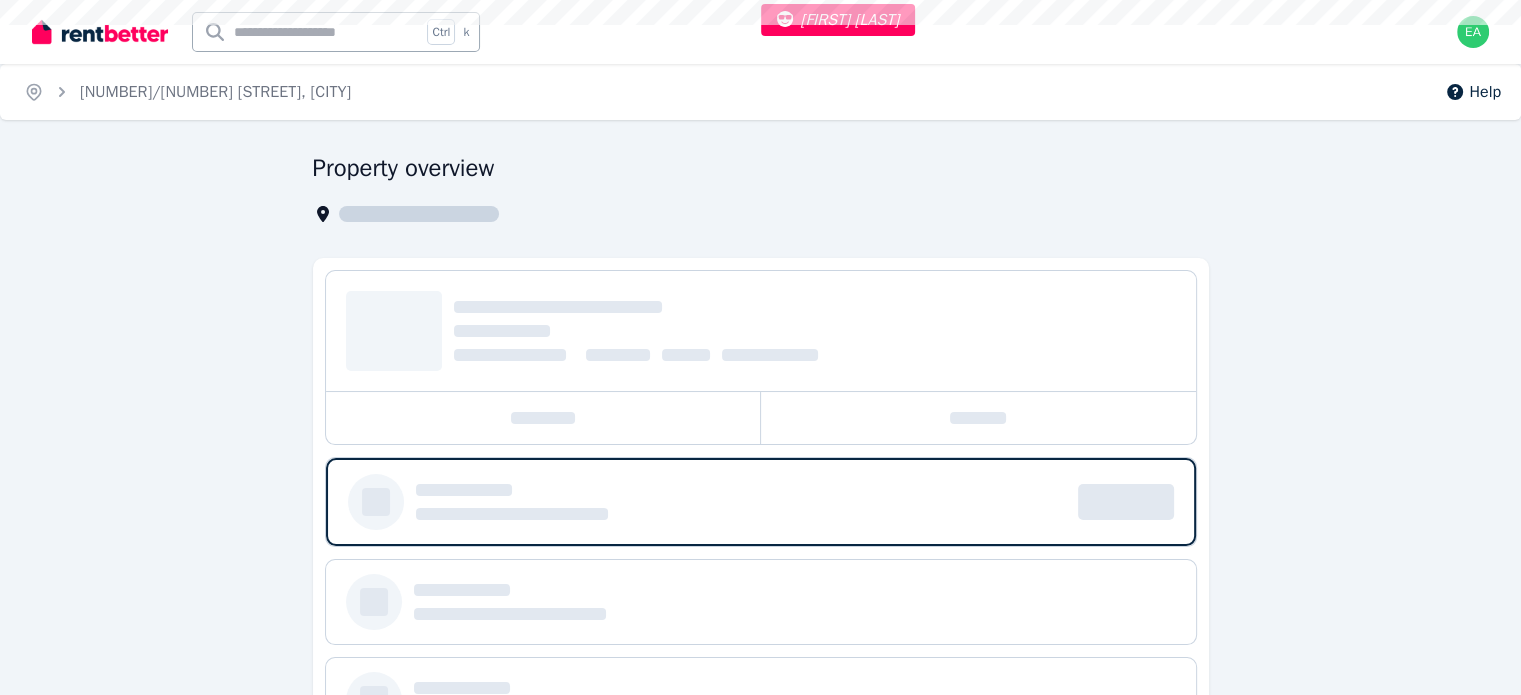 select on "**" 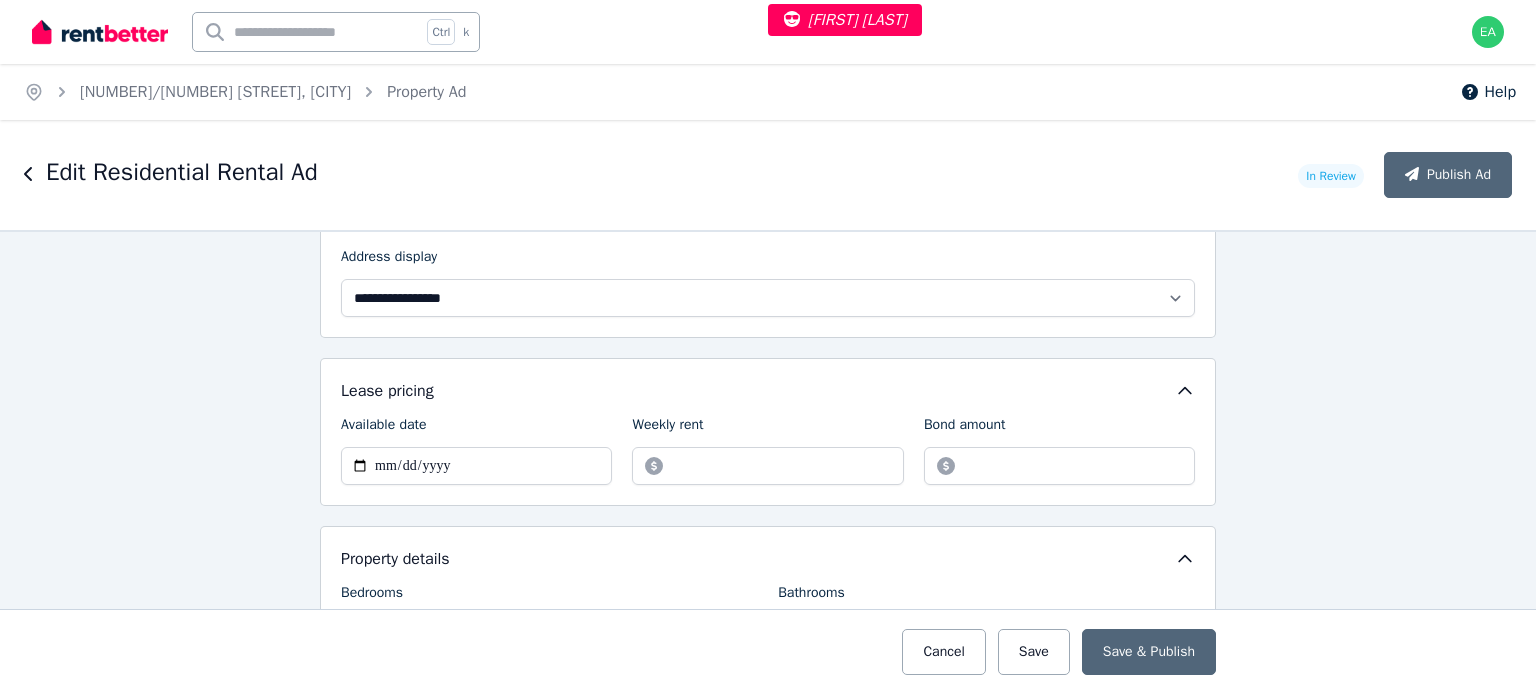scroll, scrollTop: 1300, scrollLeft: 0, axis: vertical 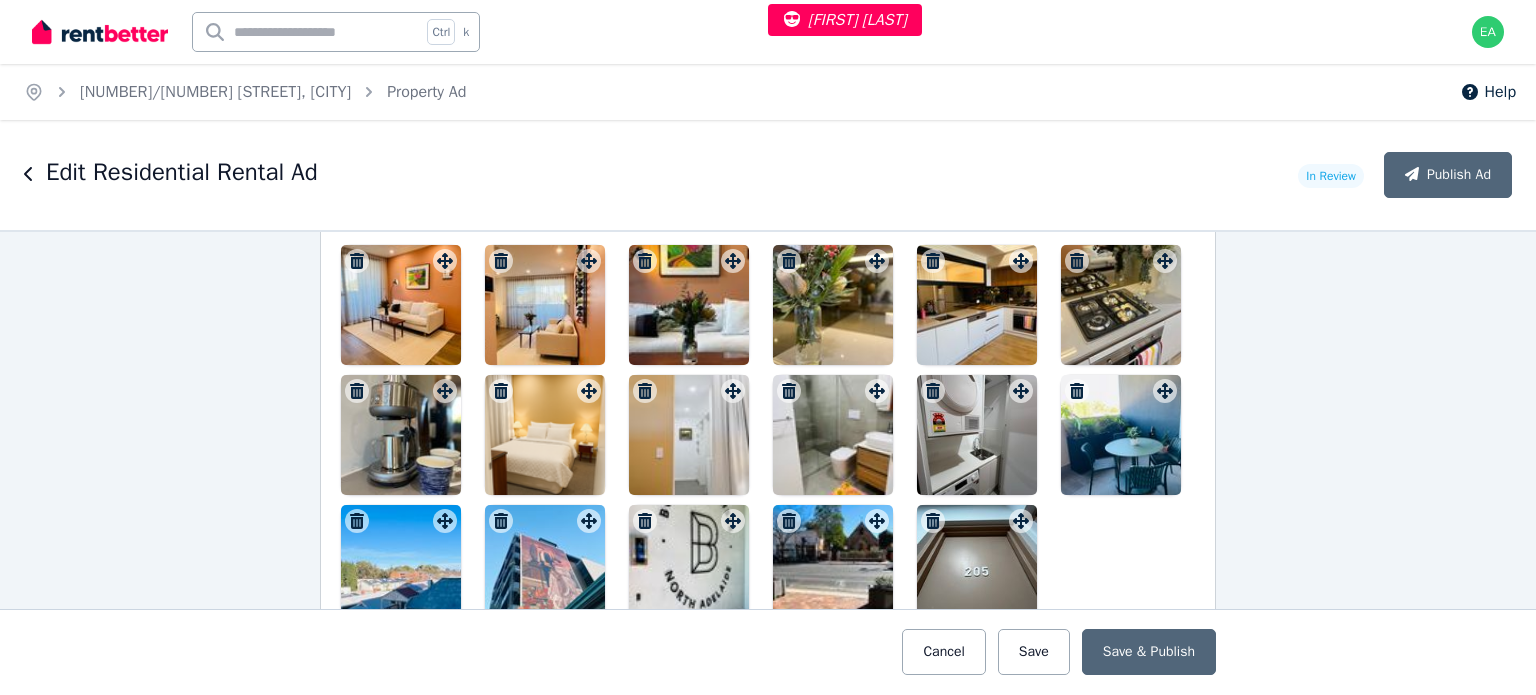 click at bounding box center [401, 305] 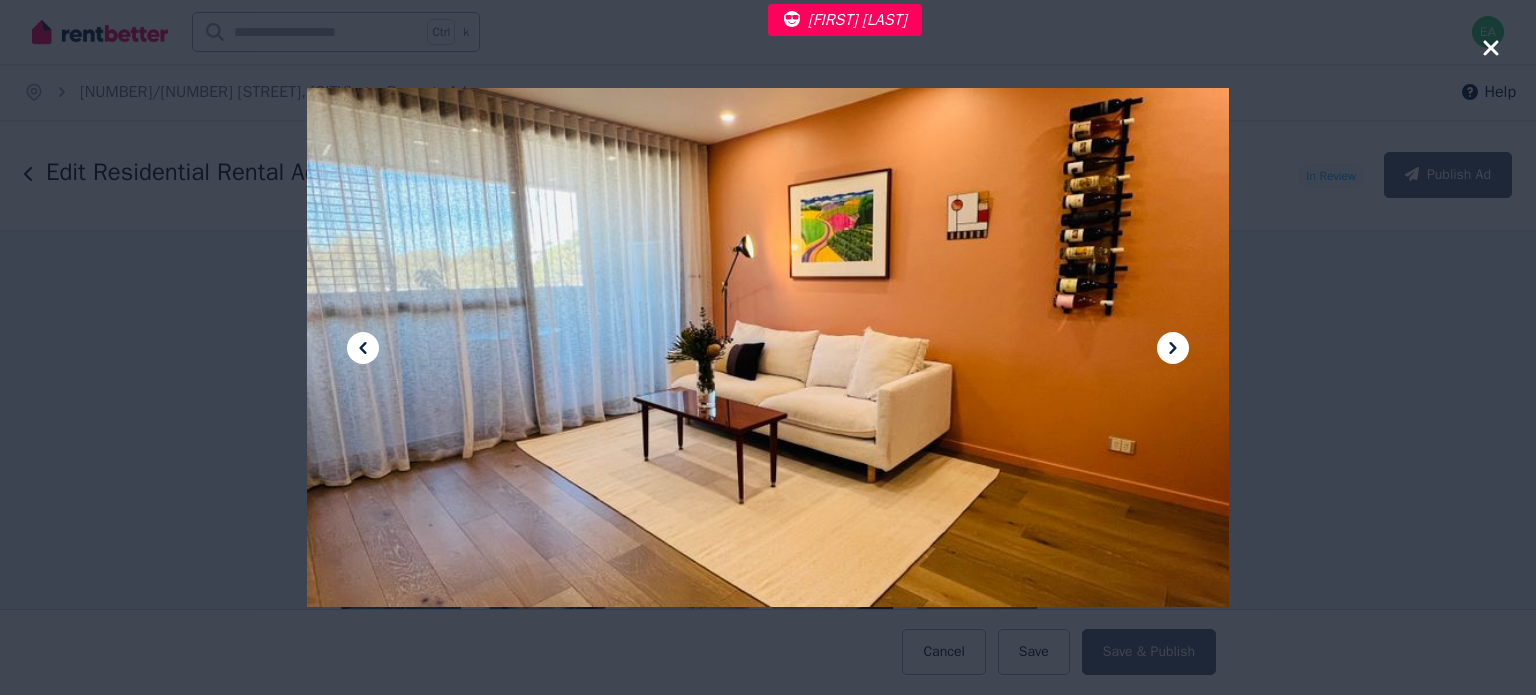 click 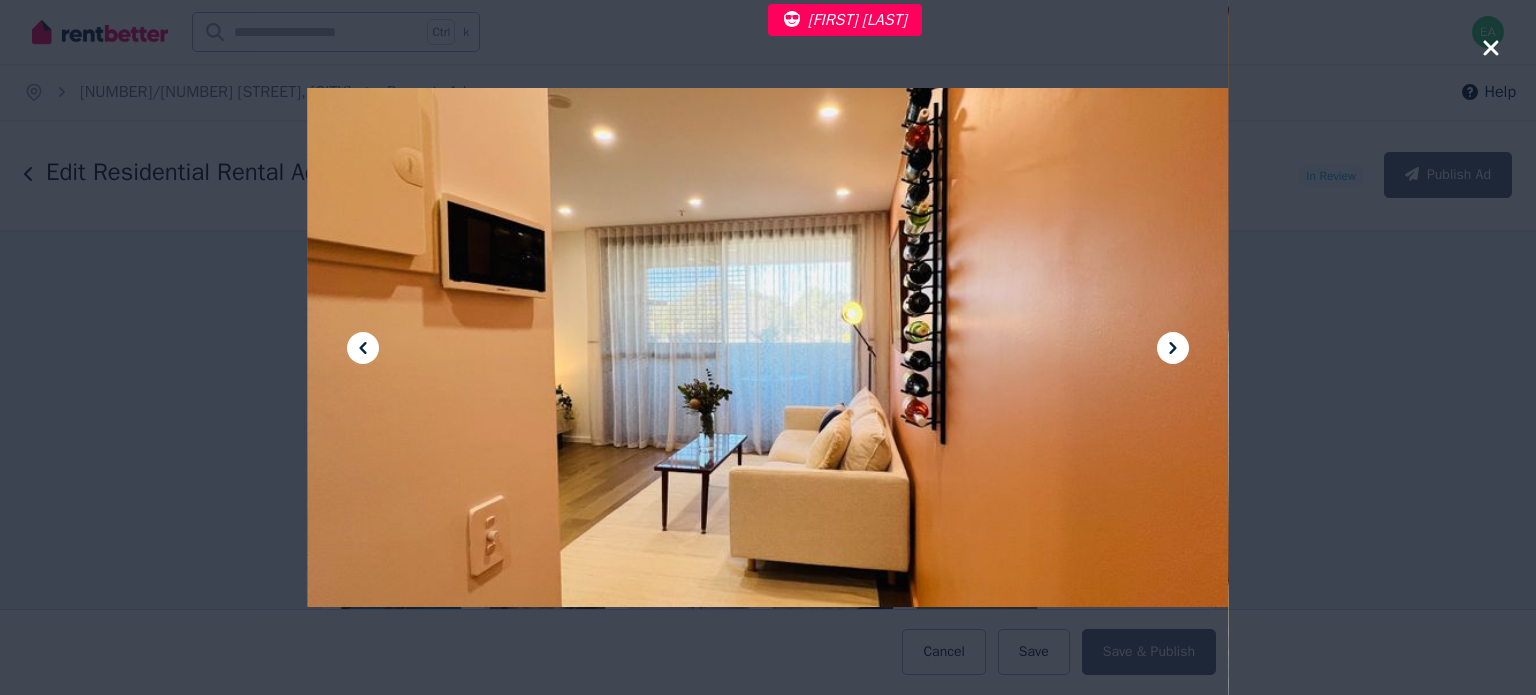 click 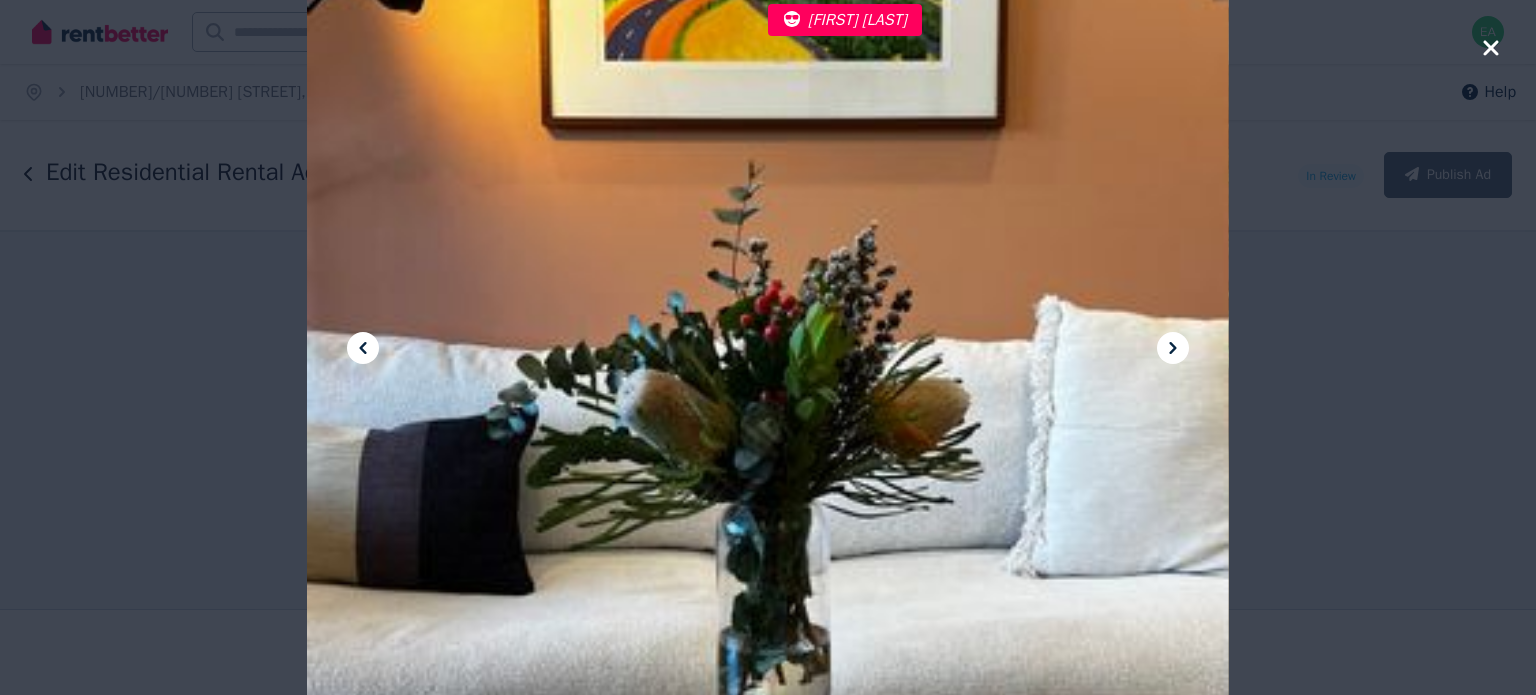 click 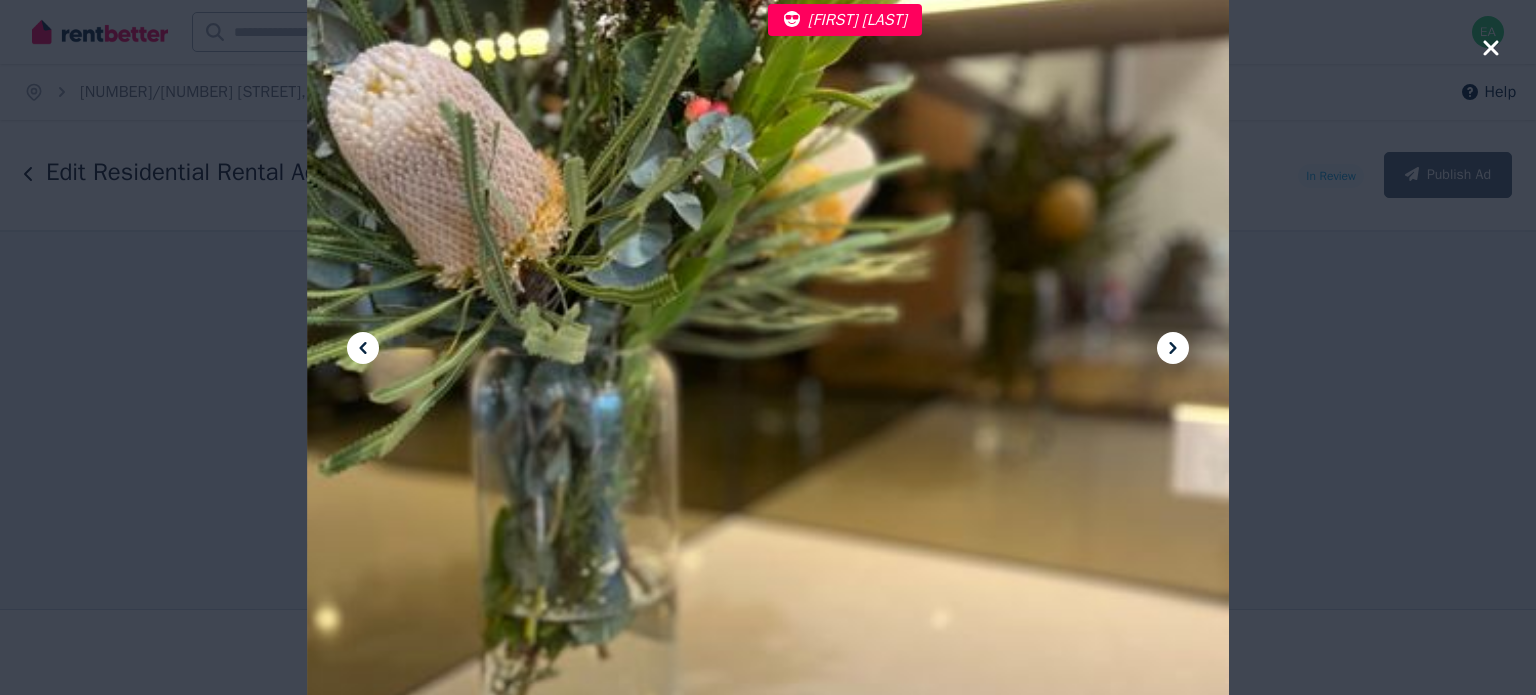 click 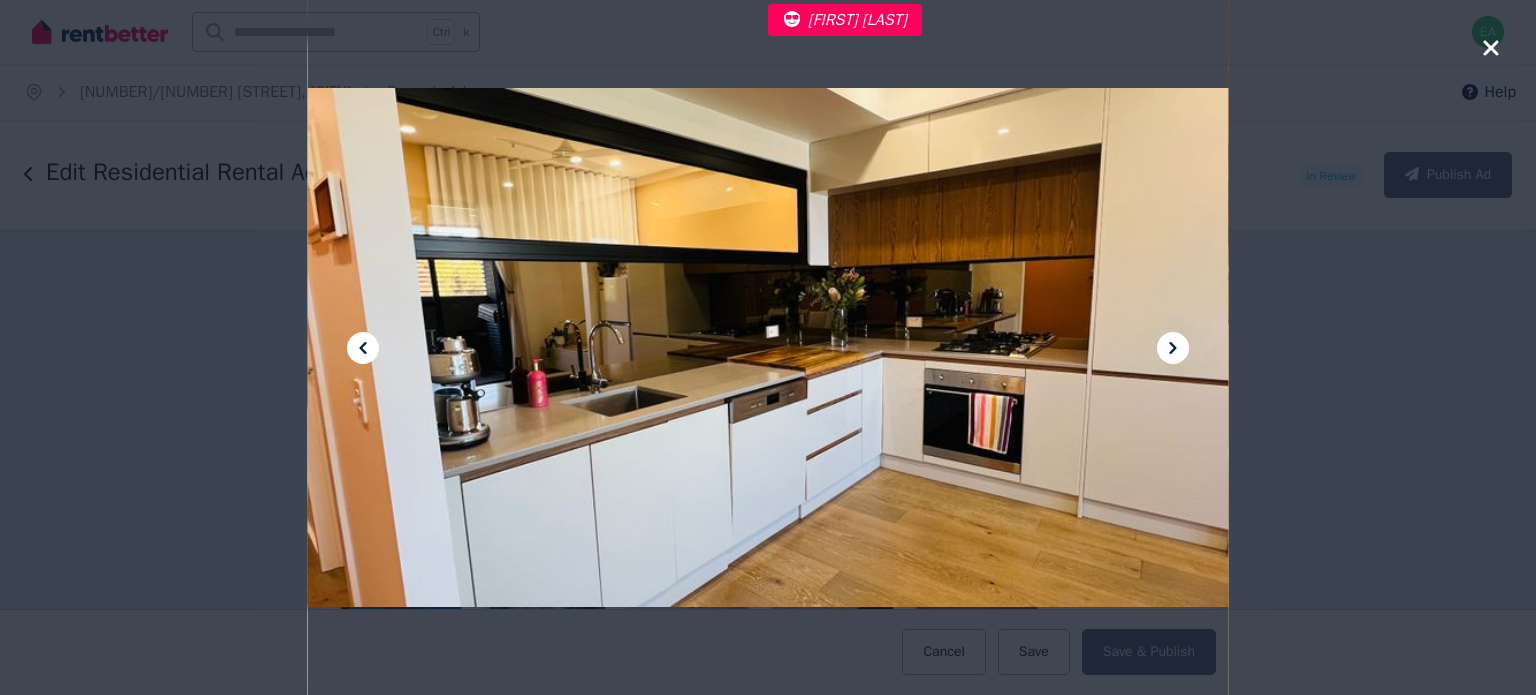 click 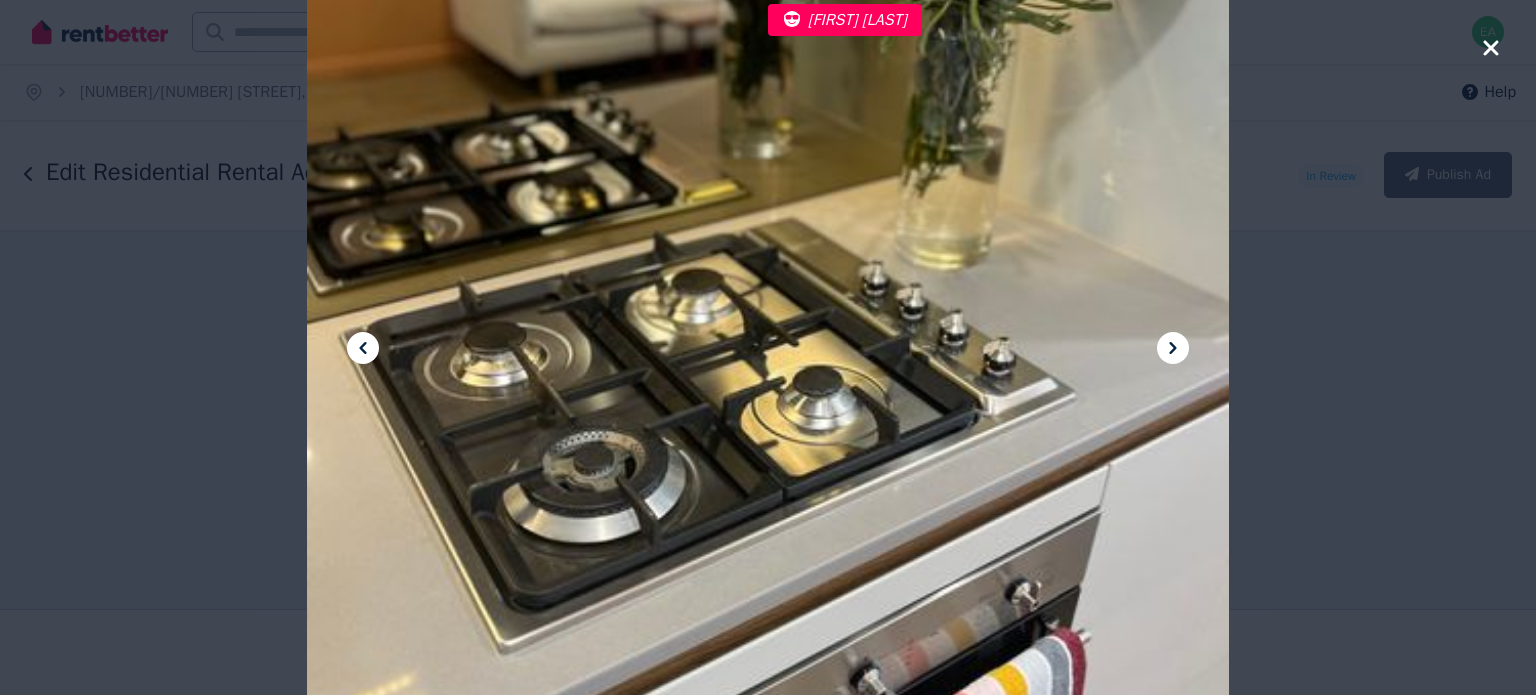 click 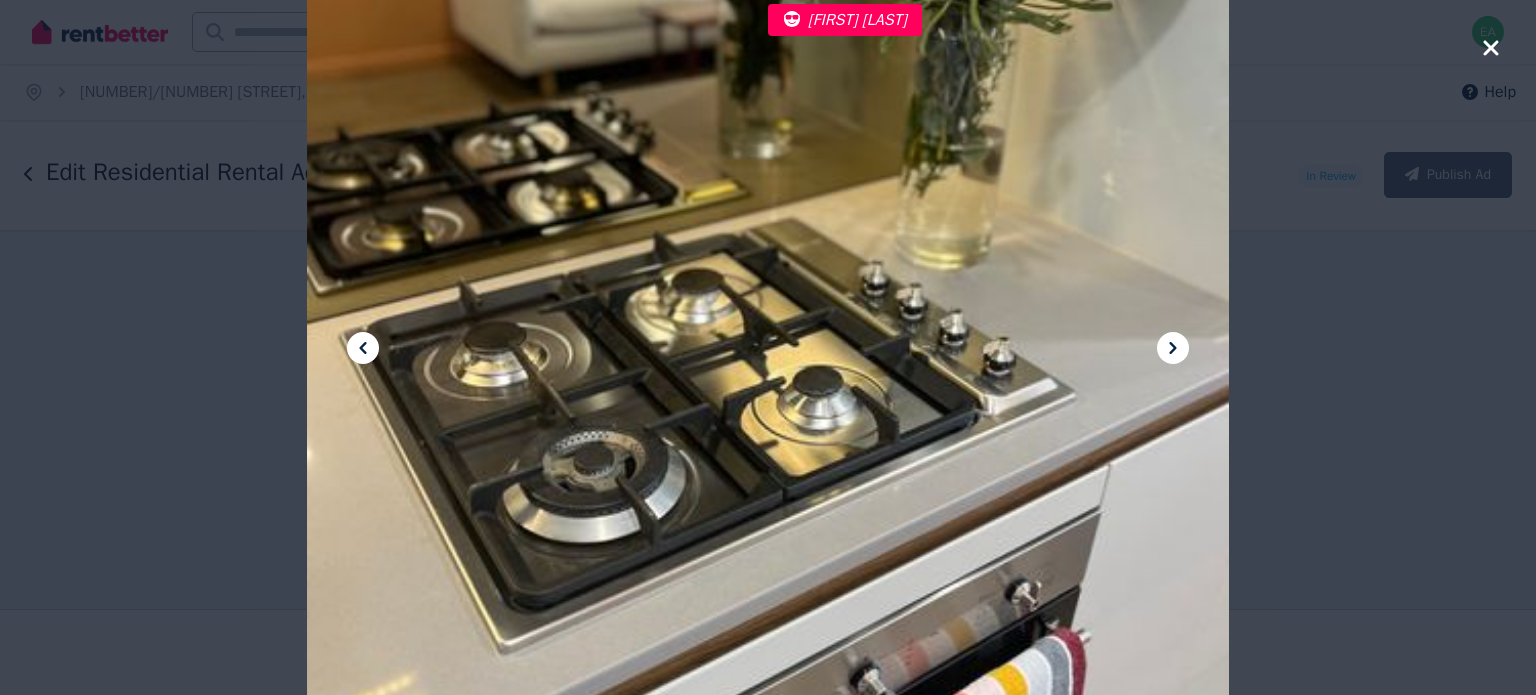 click 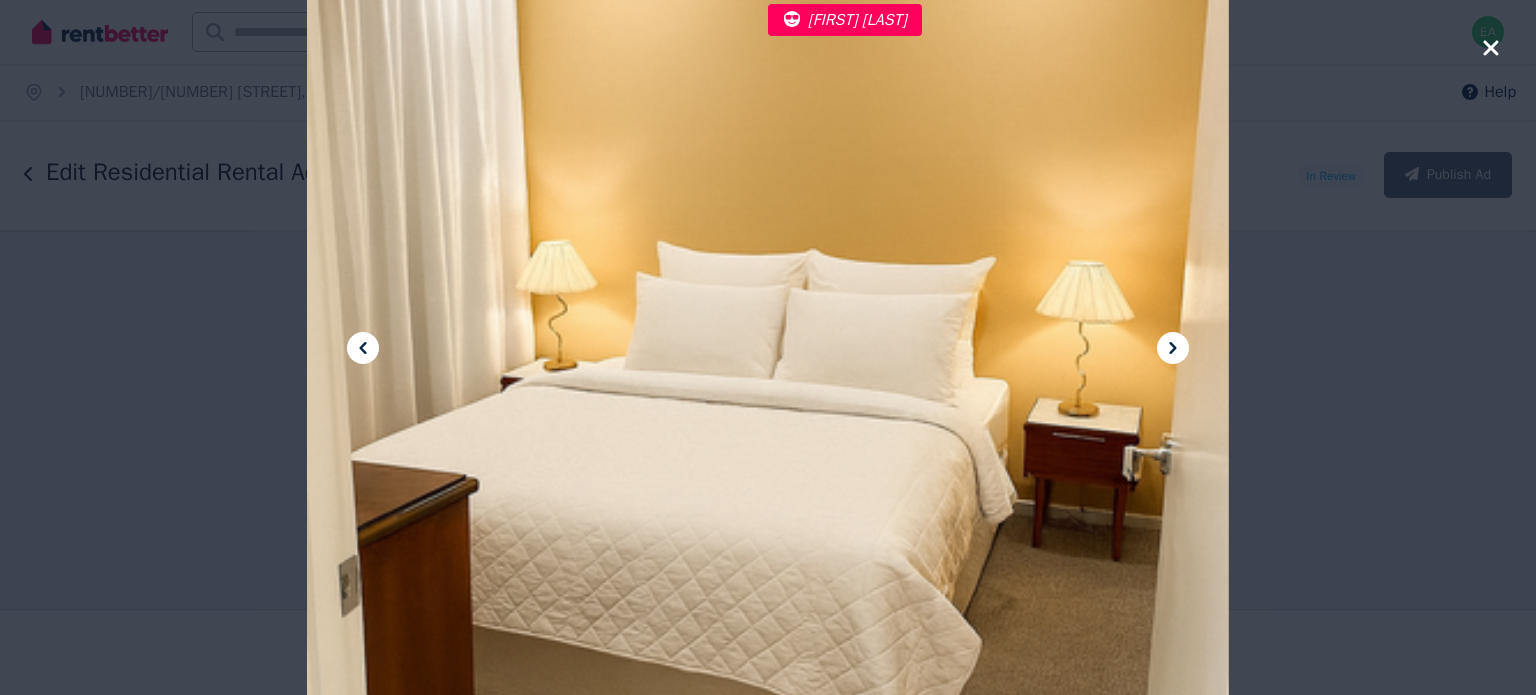click 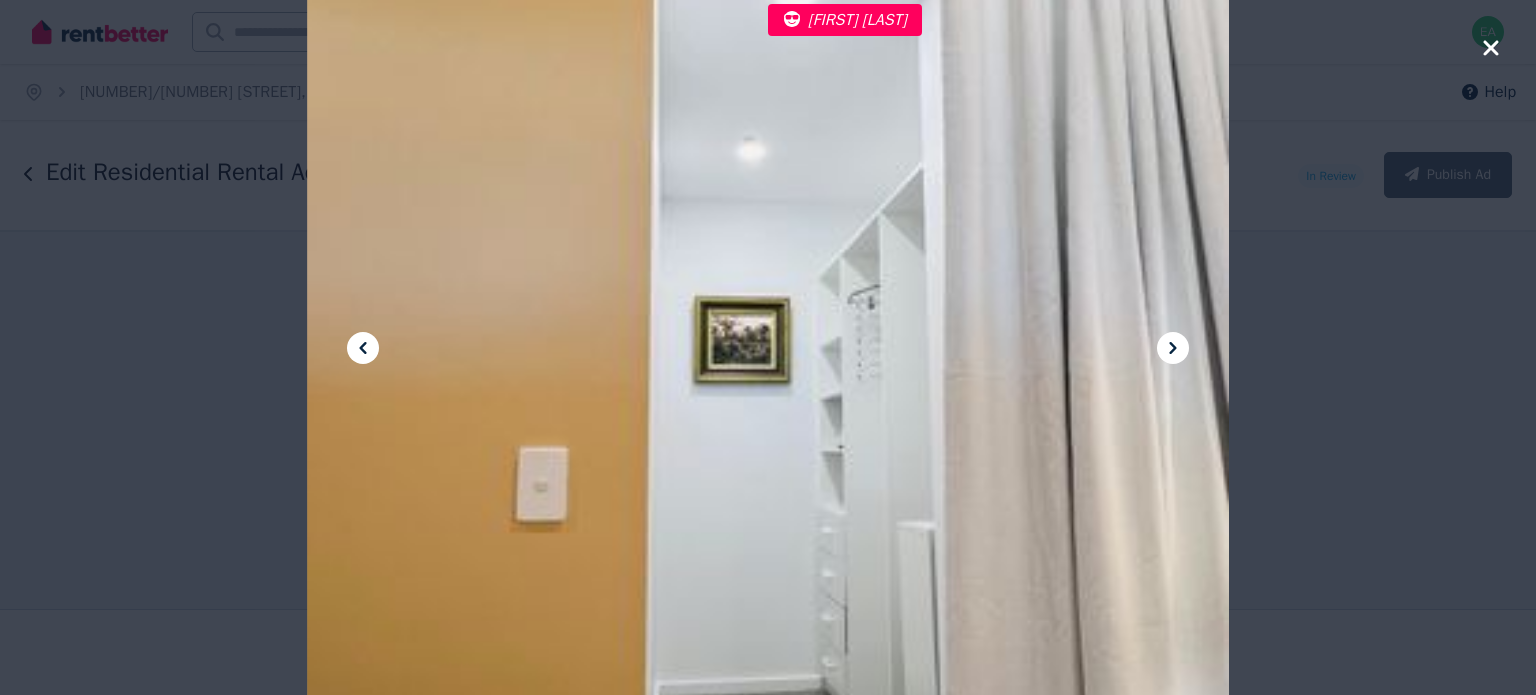 click 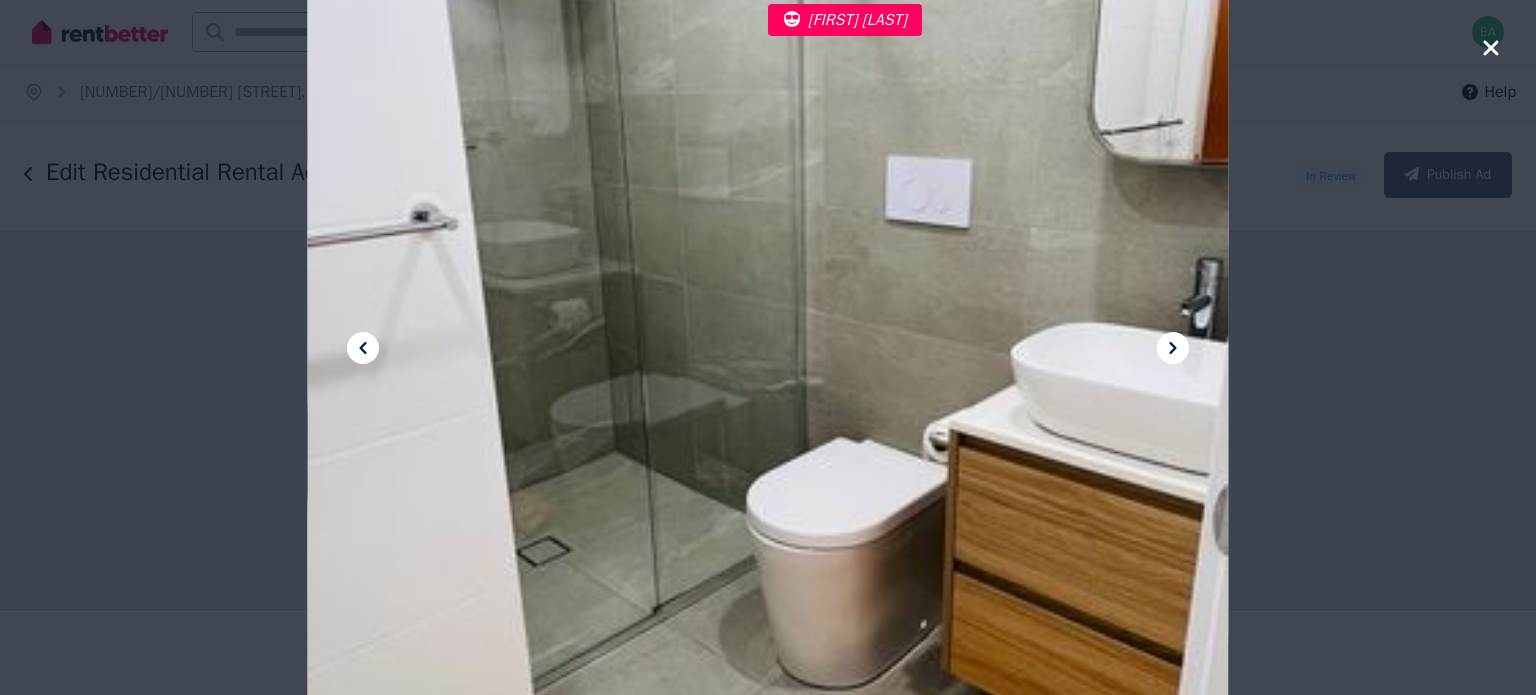 click 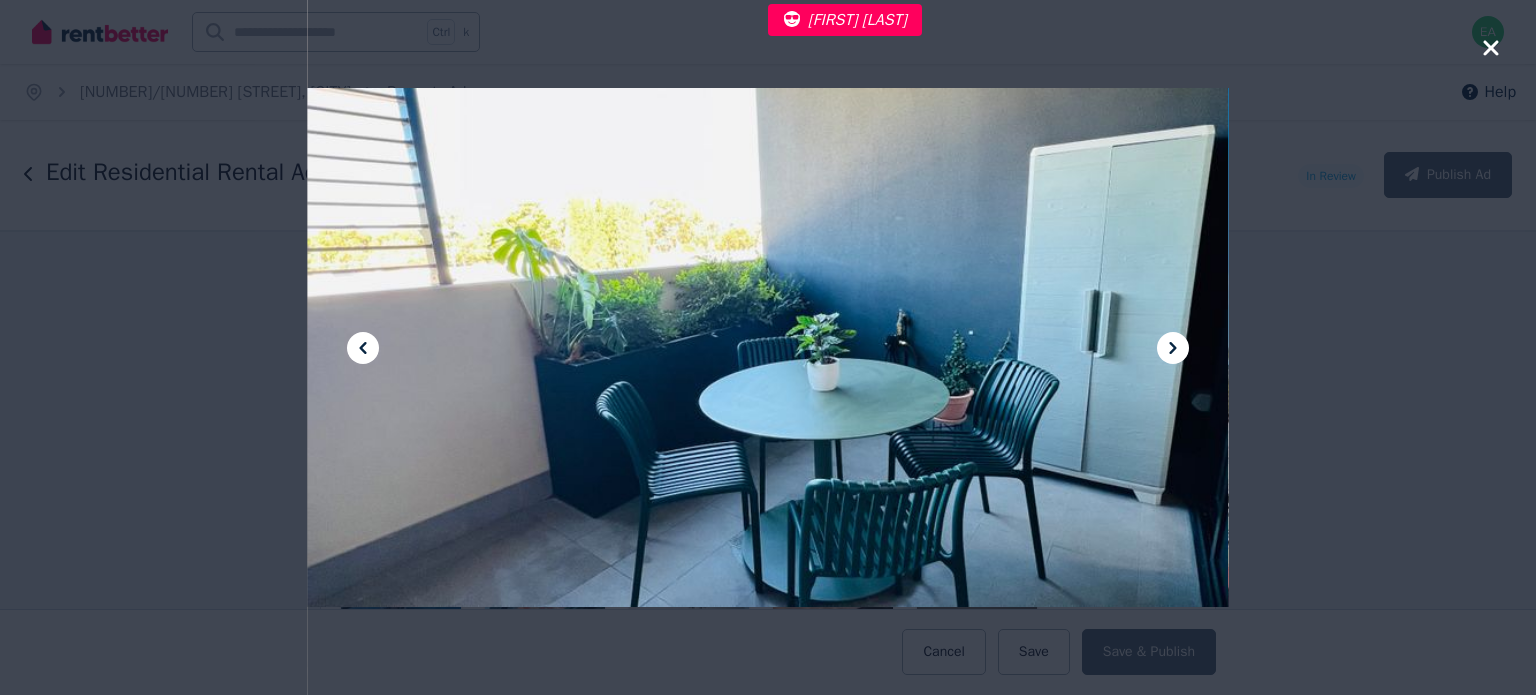 click 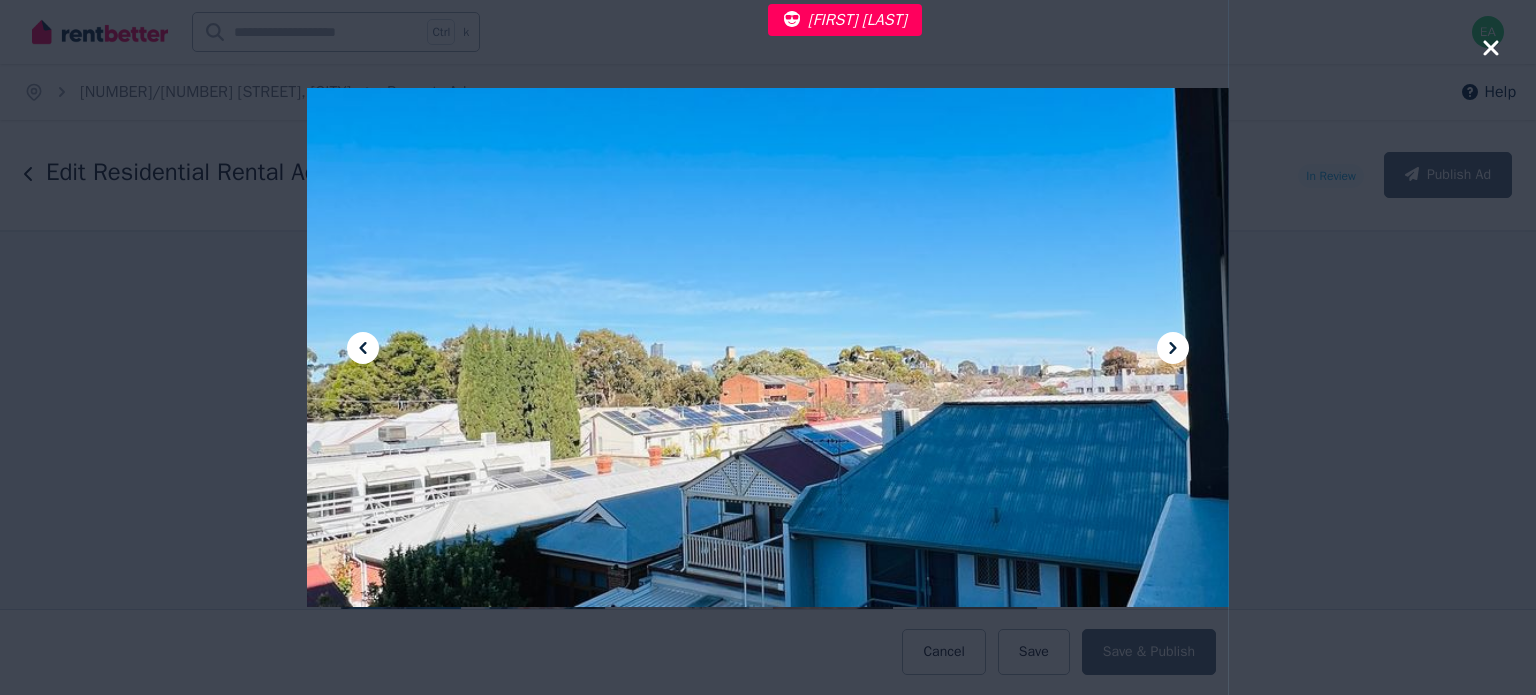click 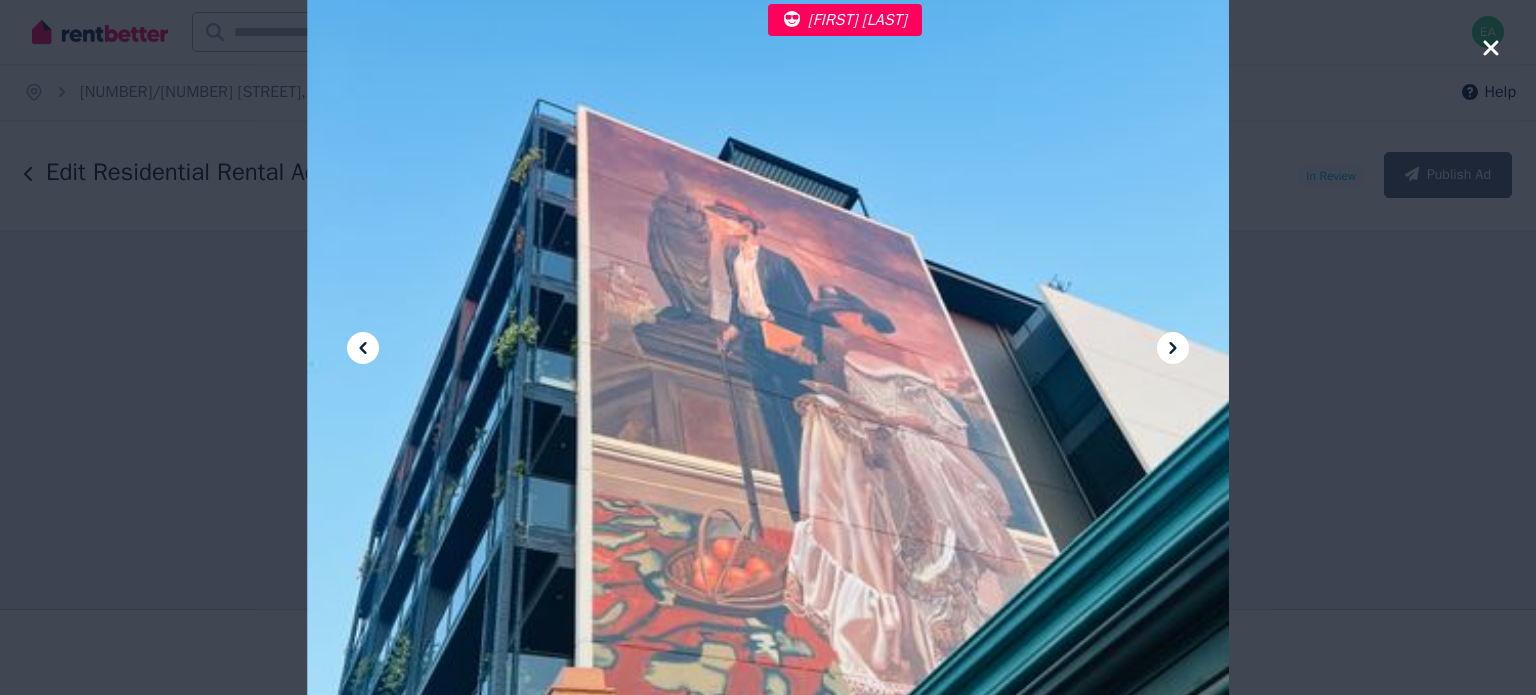 click 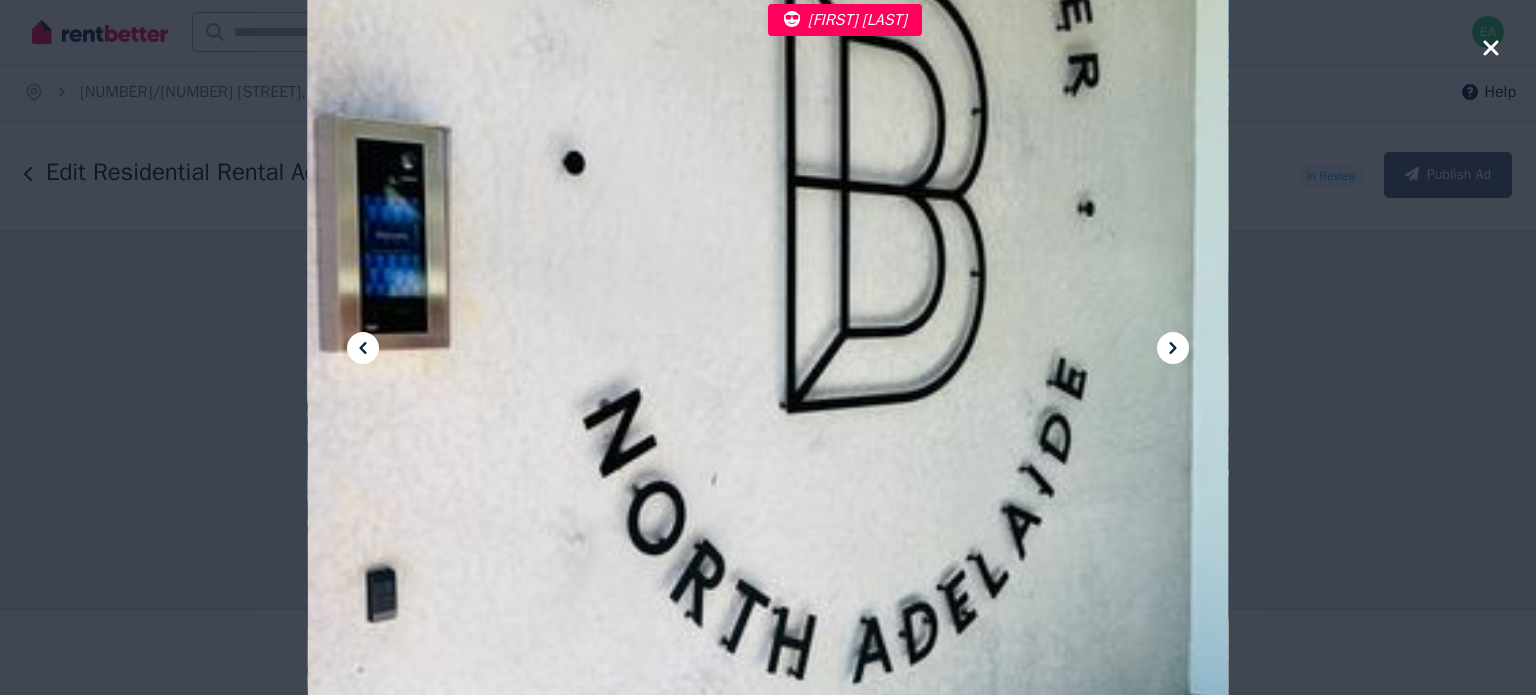 click 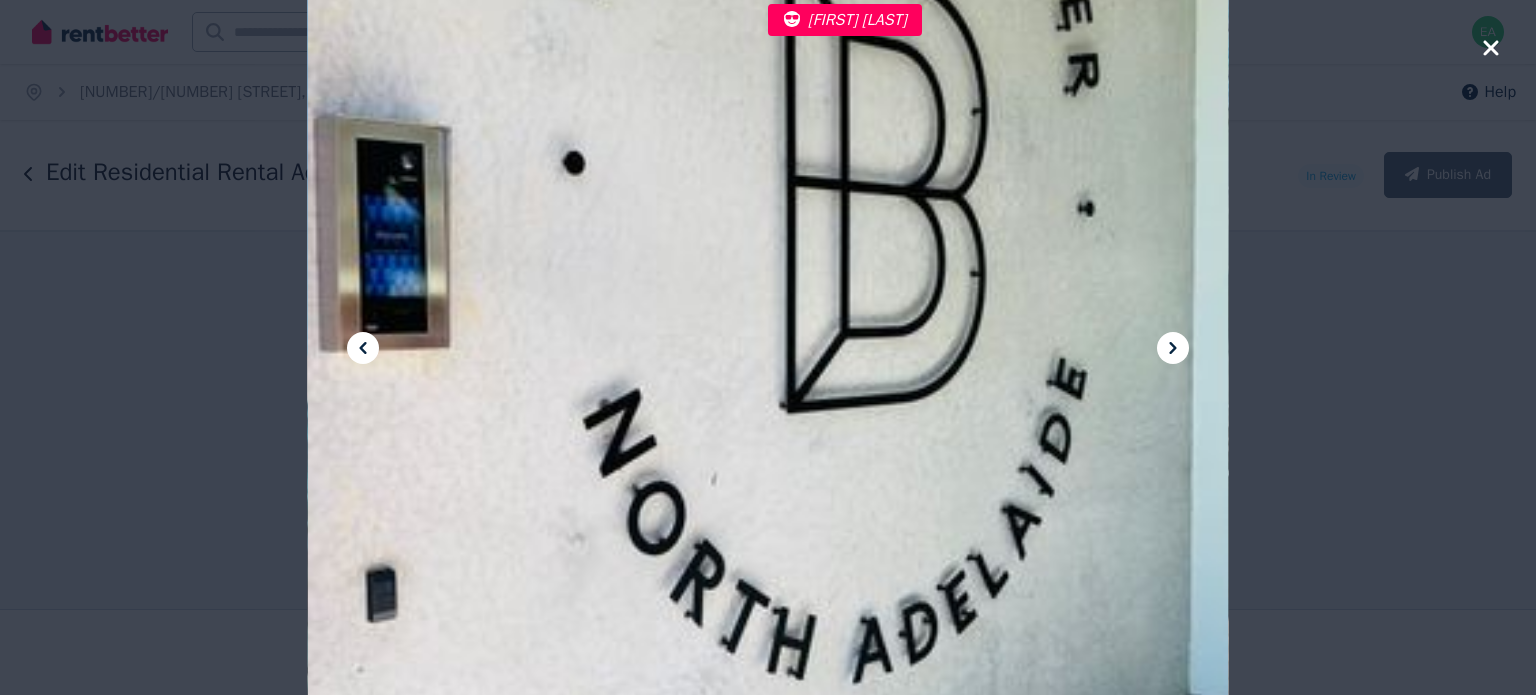 click 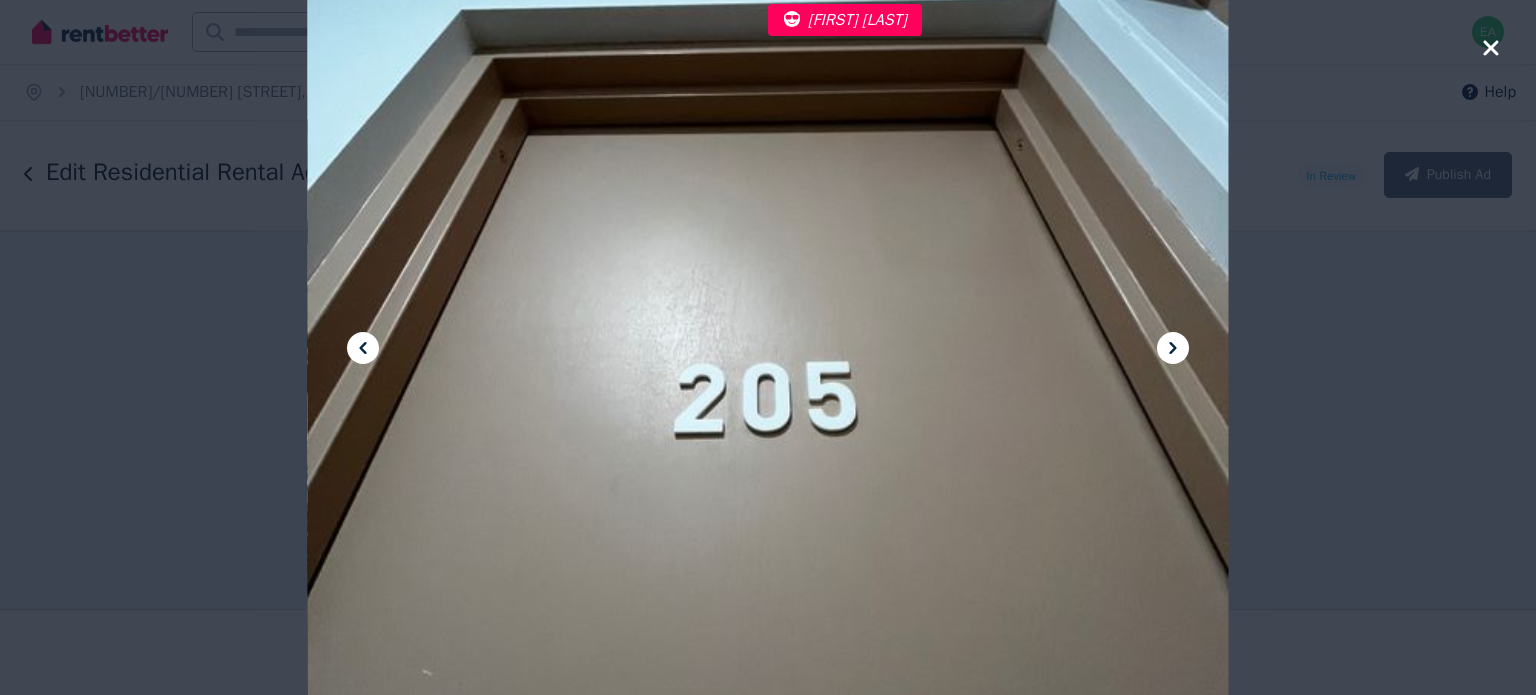 click 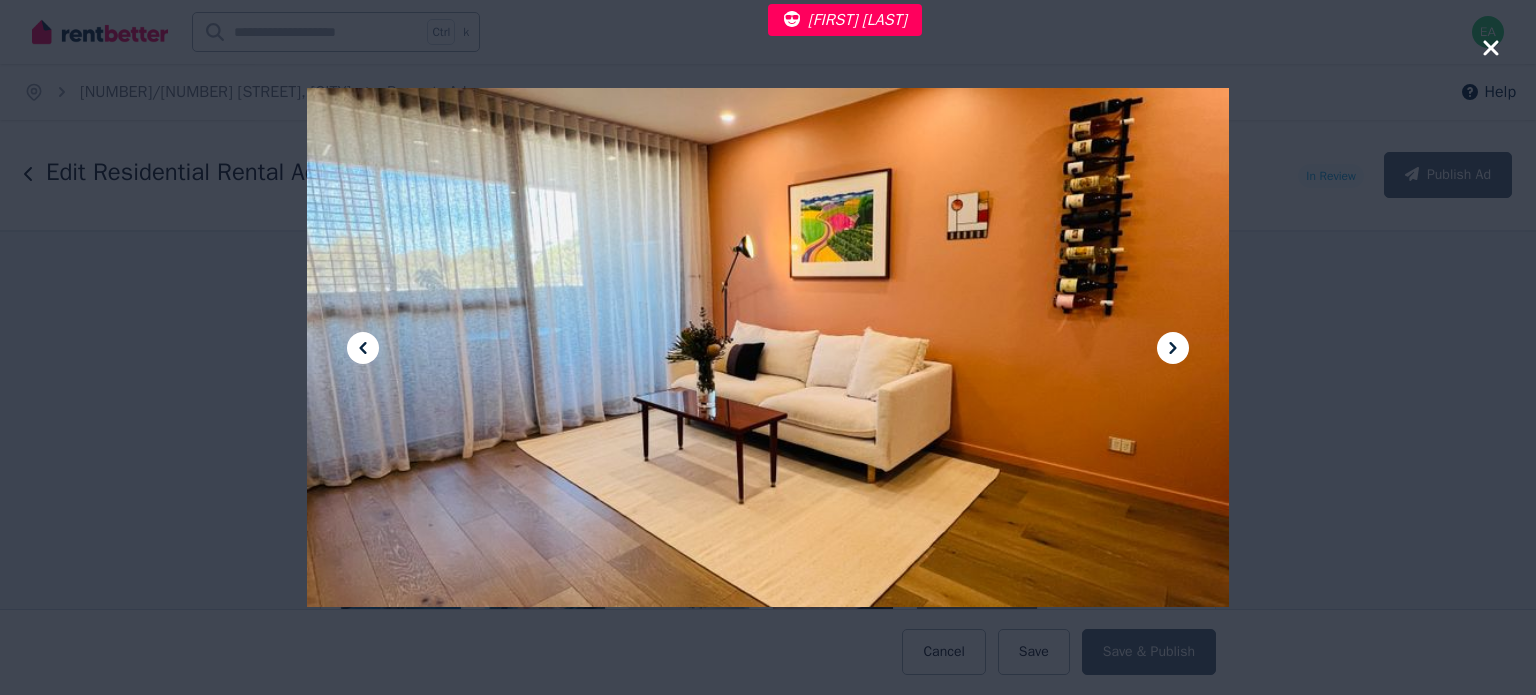 click 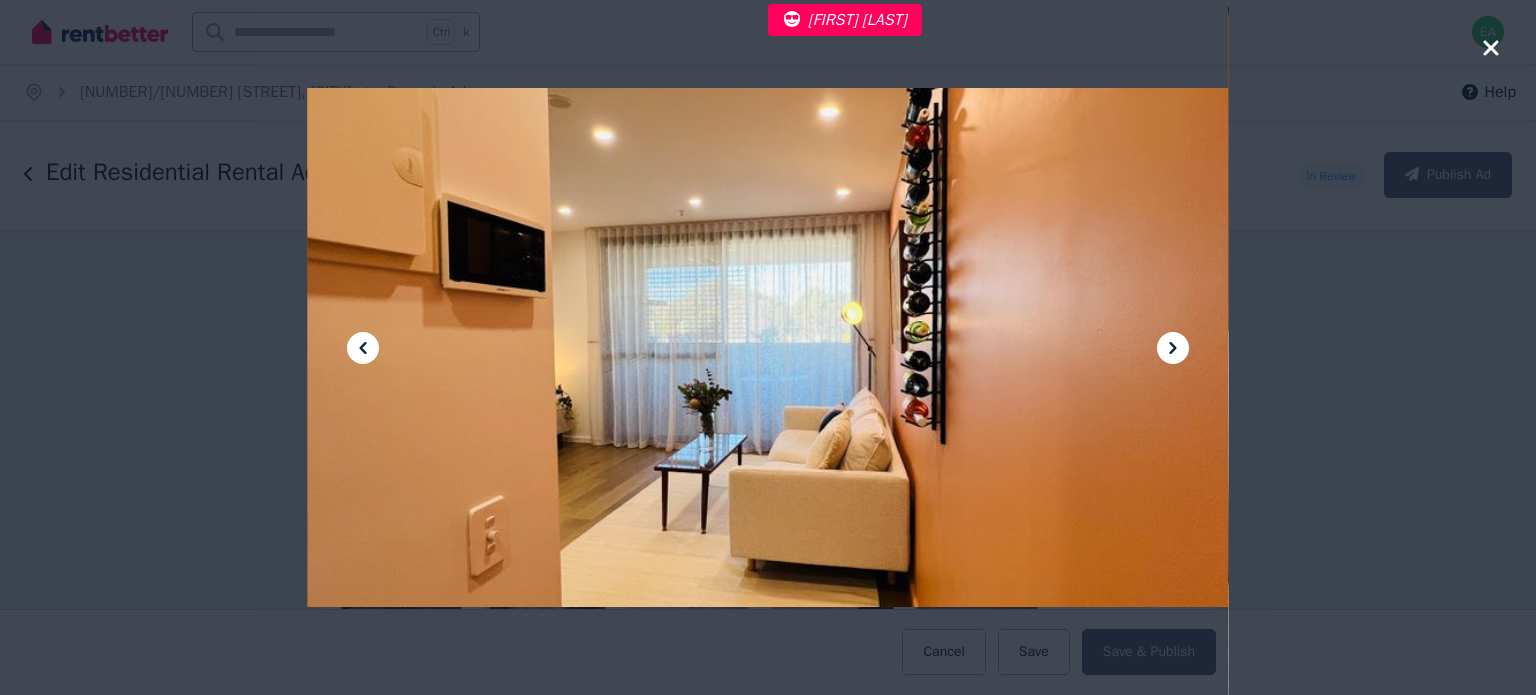 click 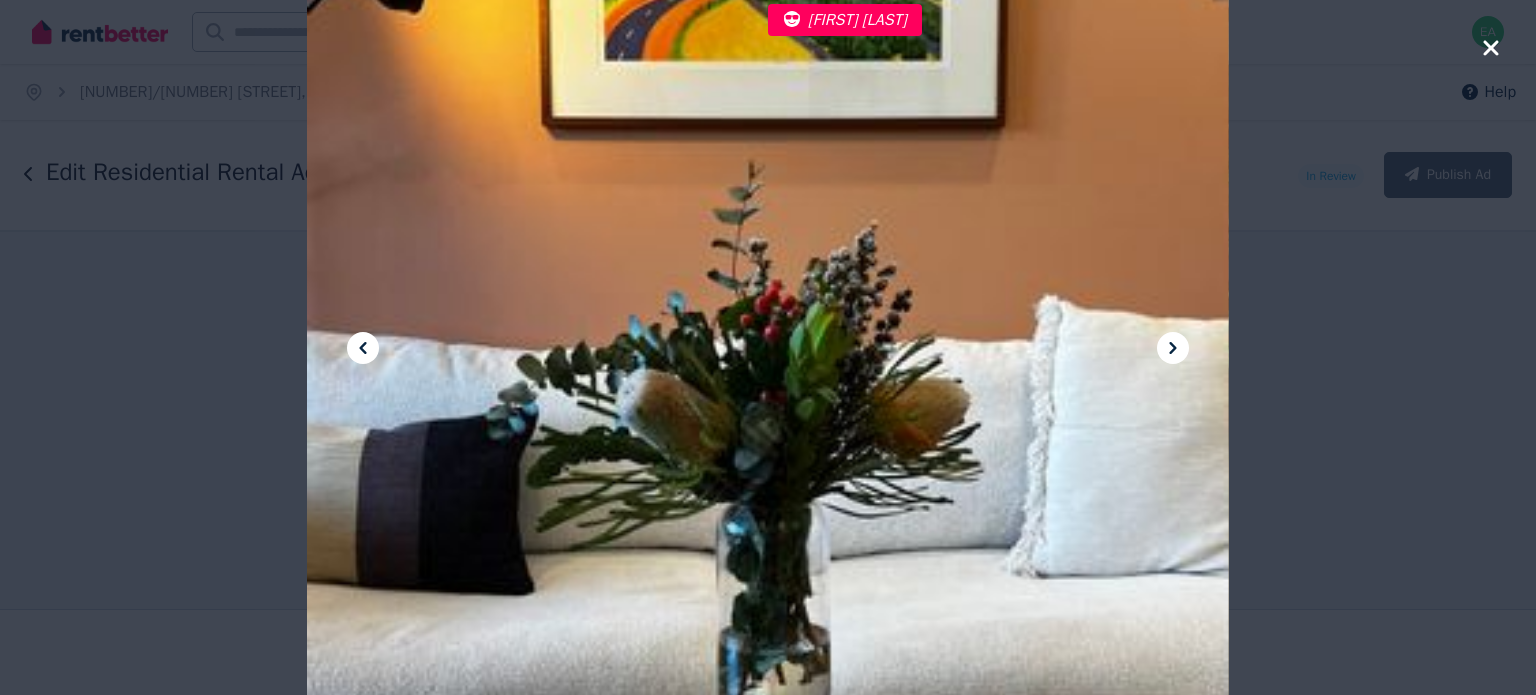click 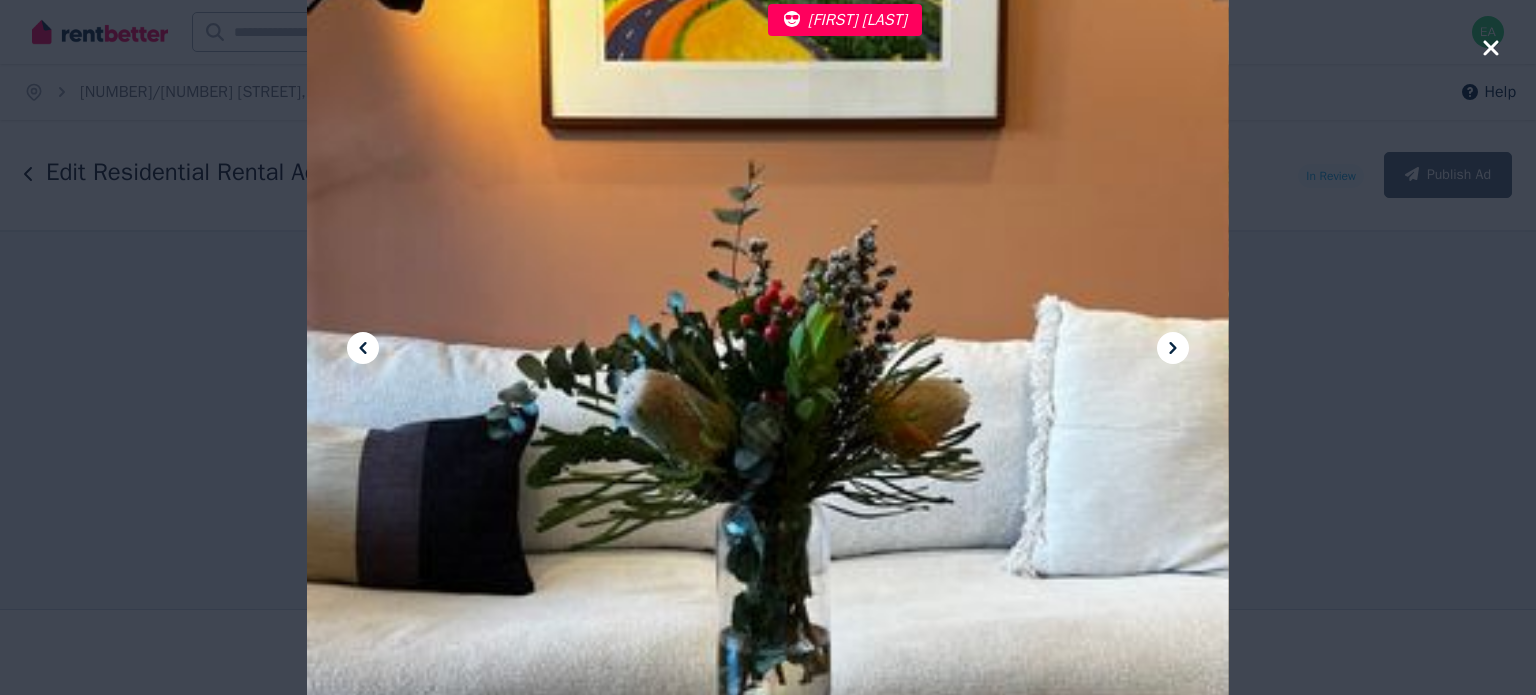 click 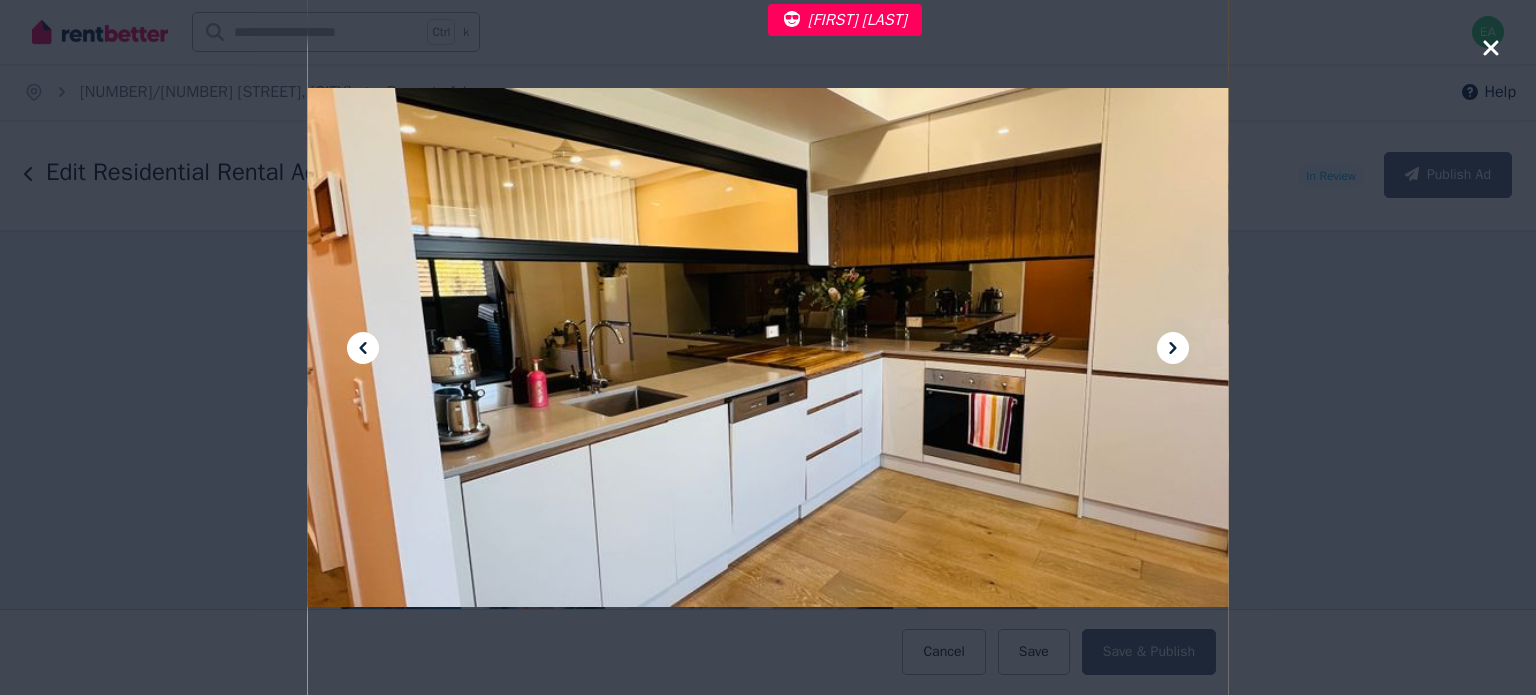 click 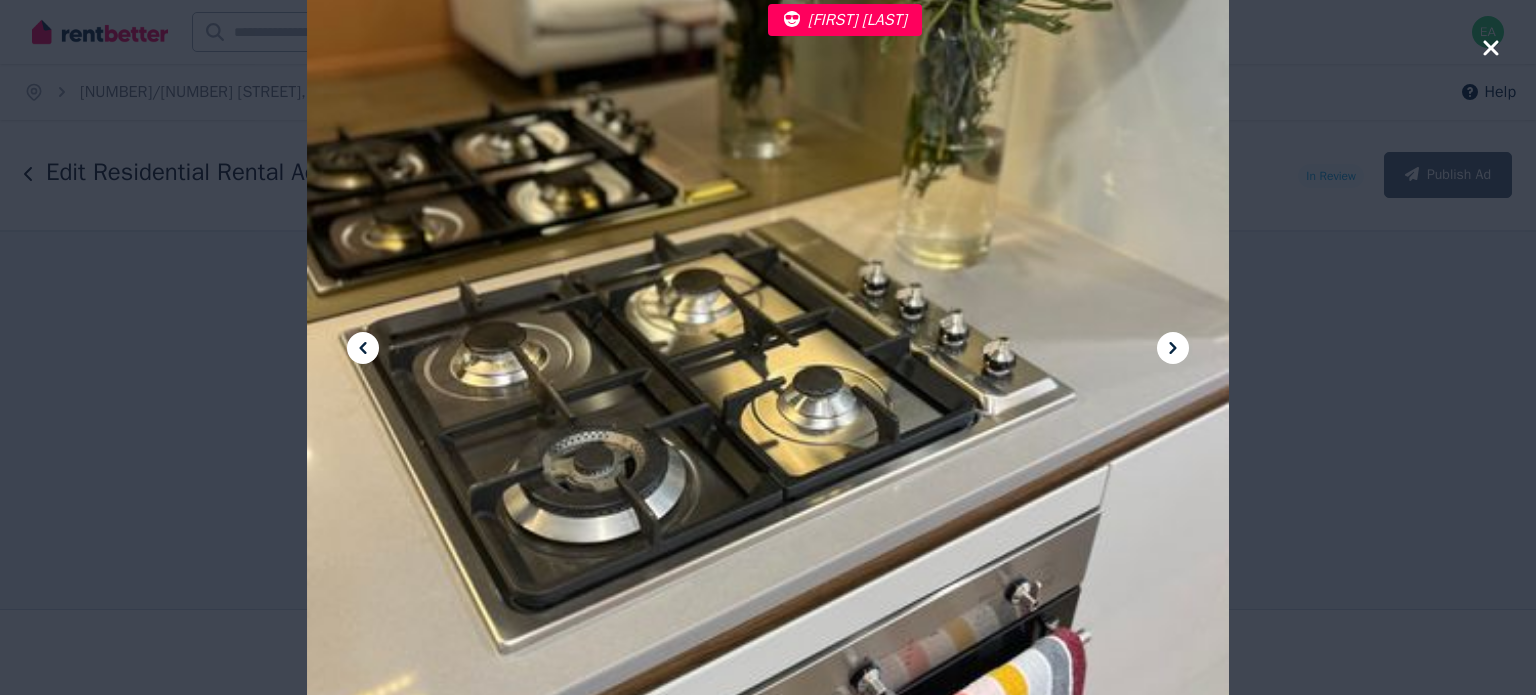 click 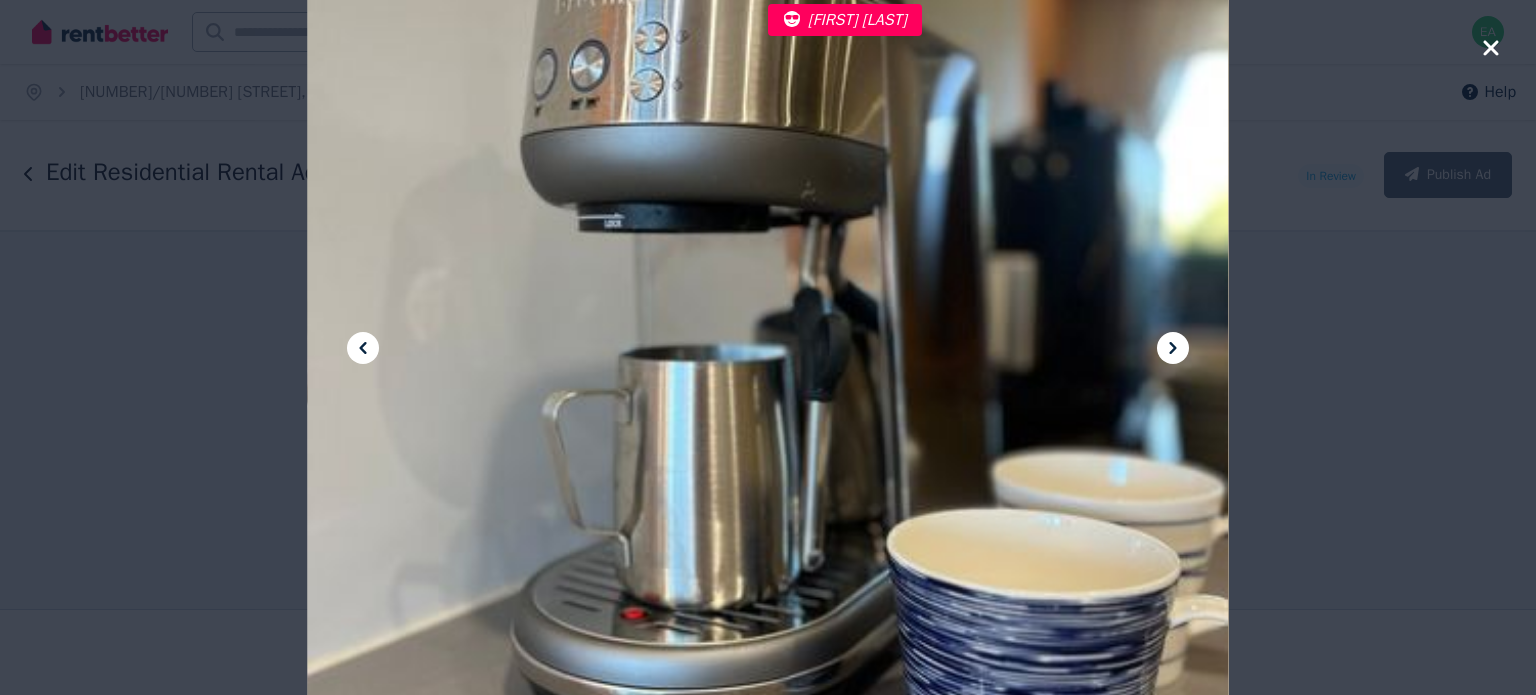click 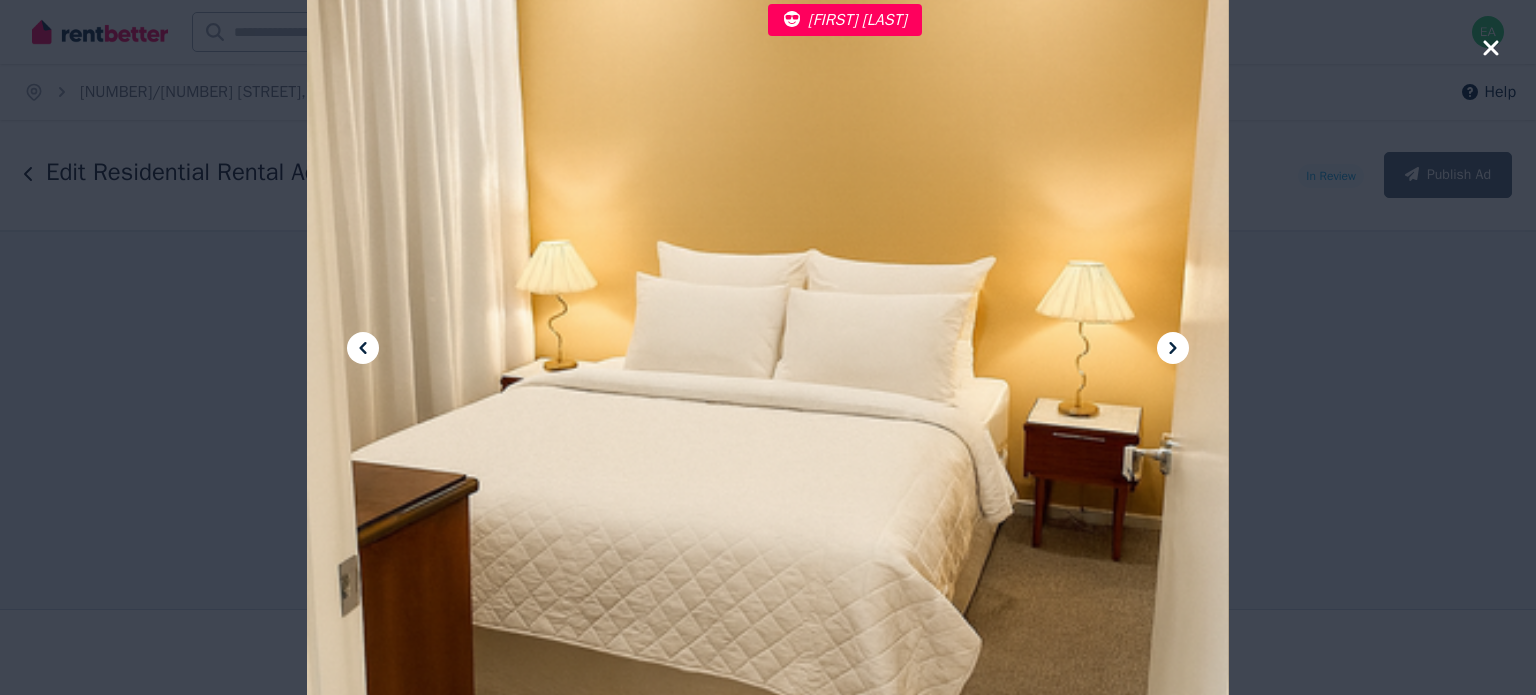 click 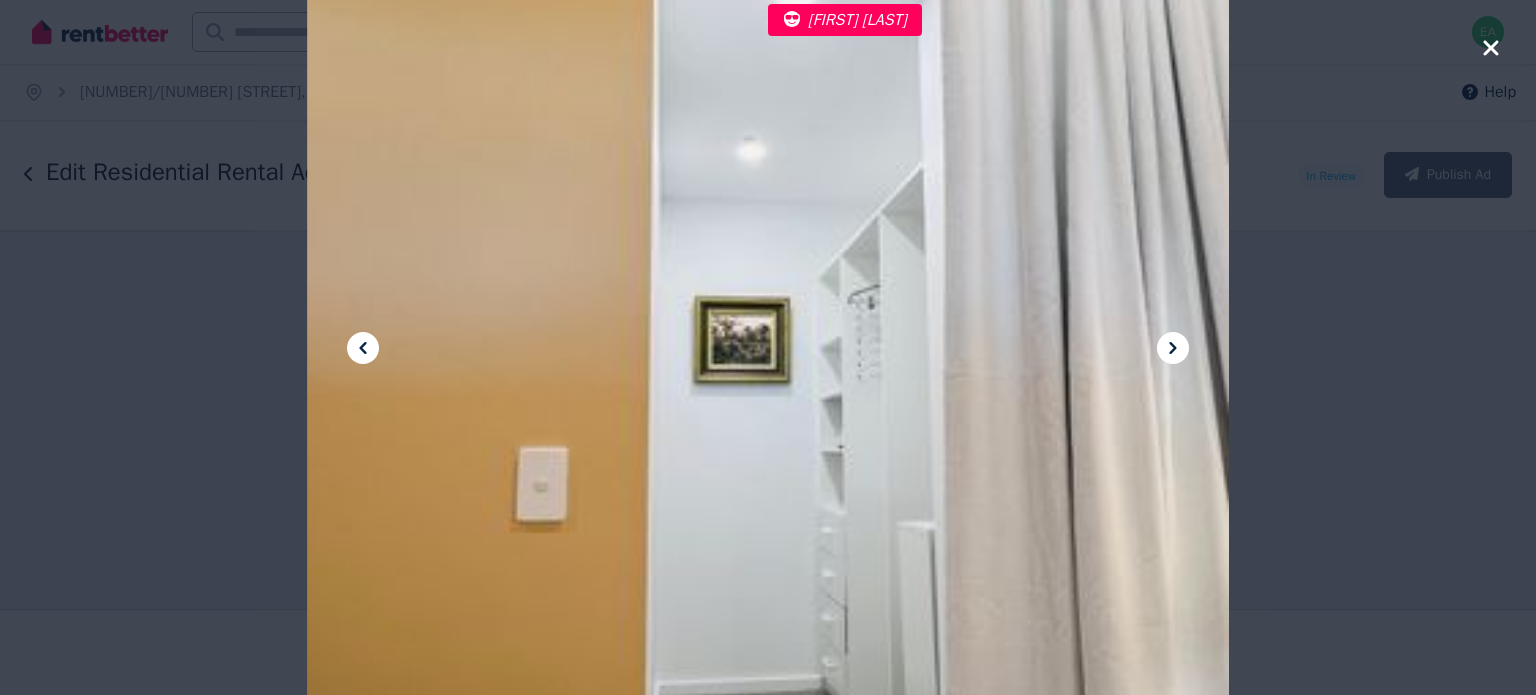 click 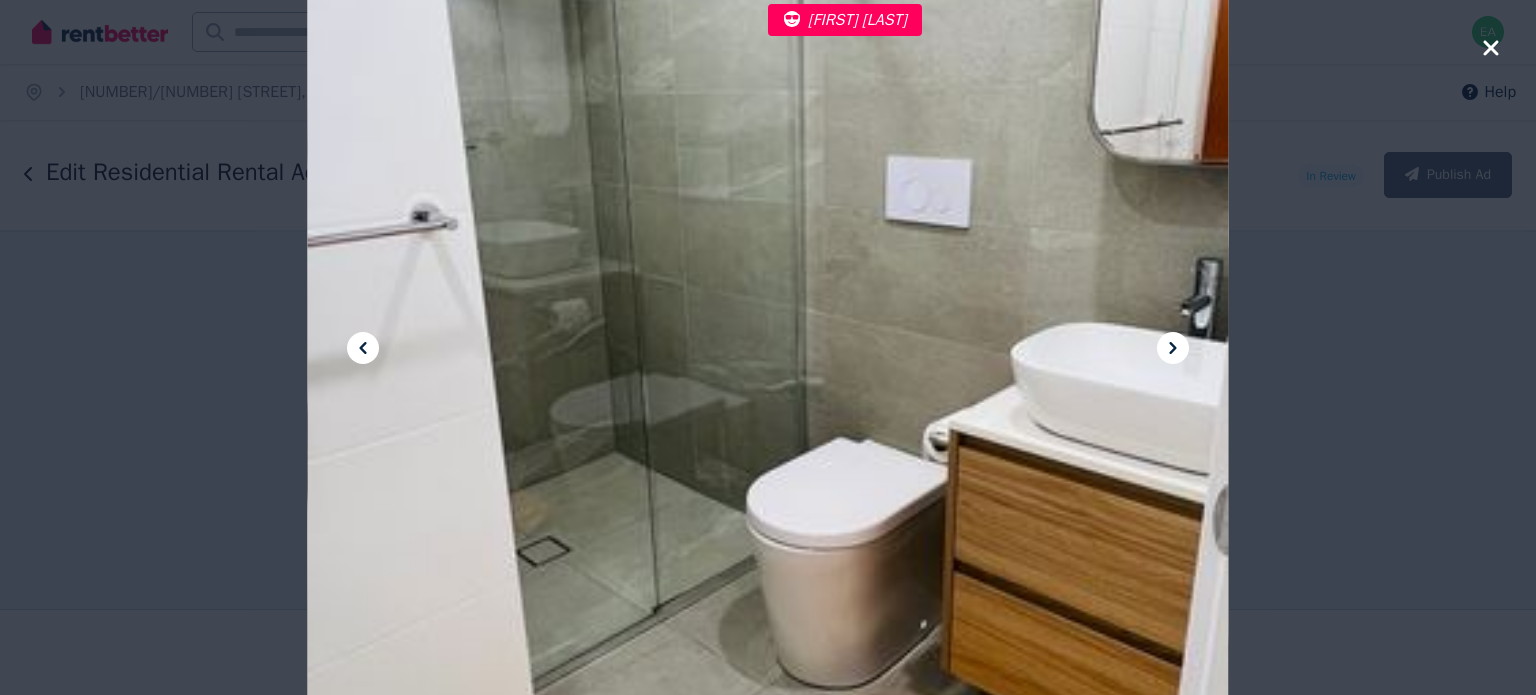 click 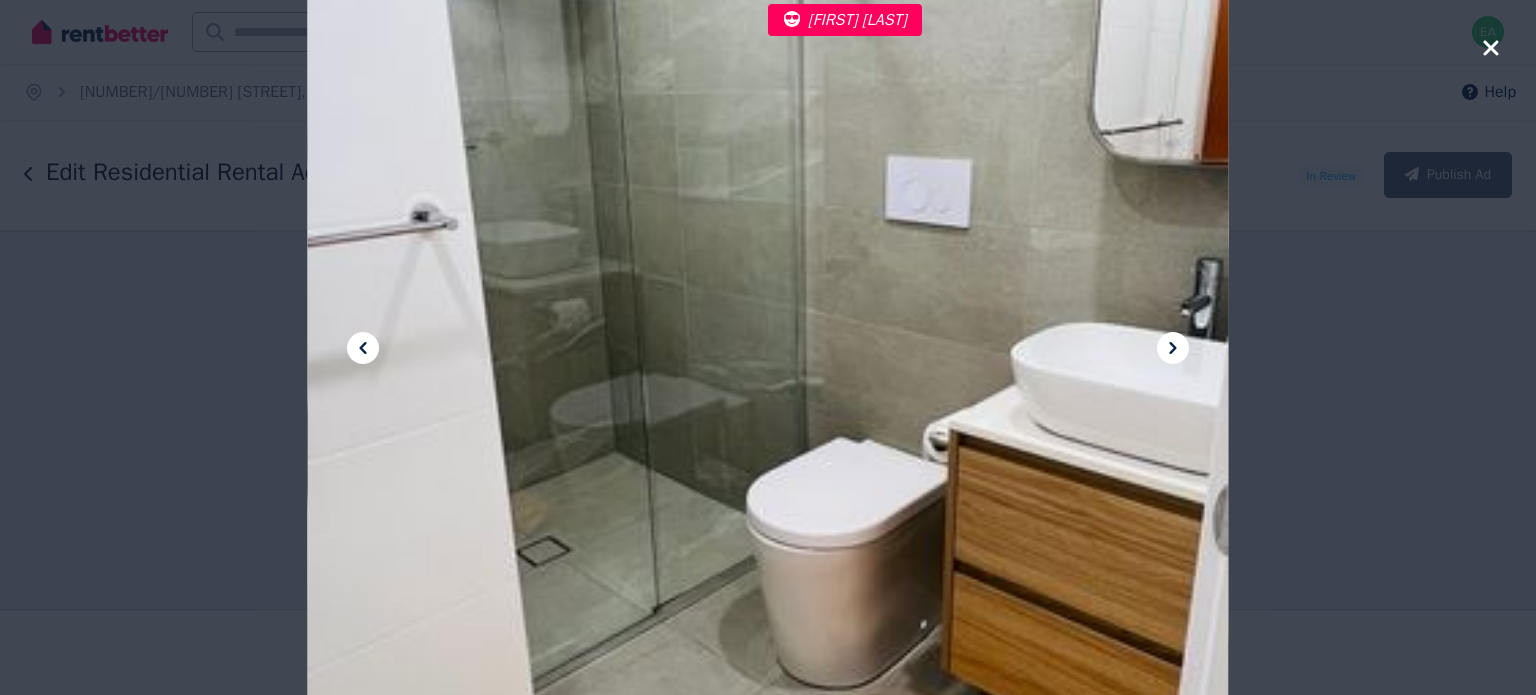 click 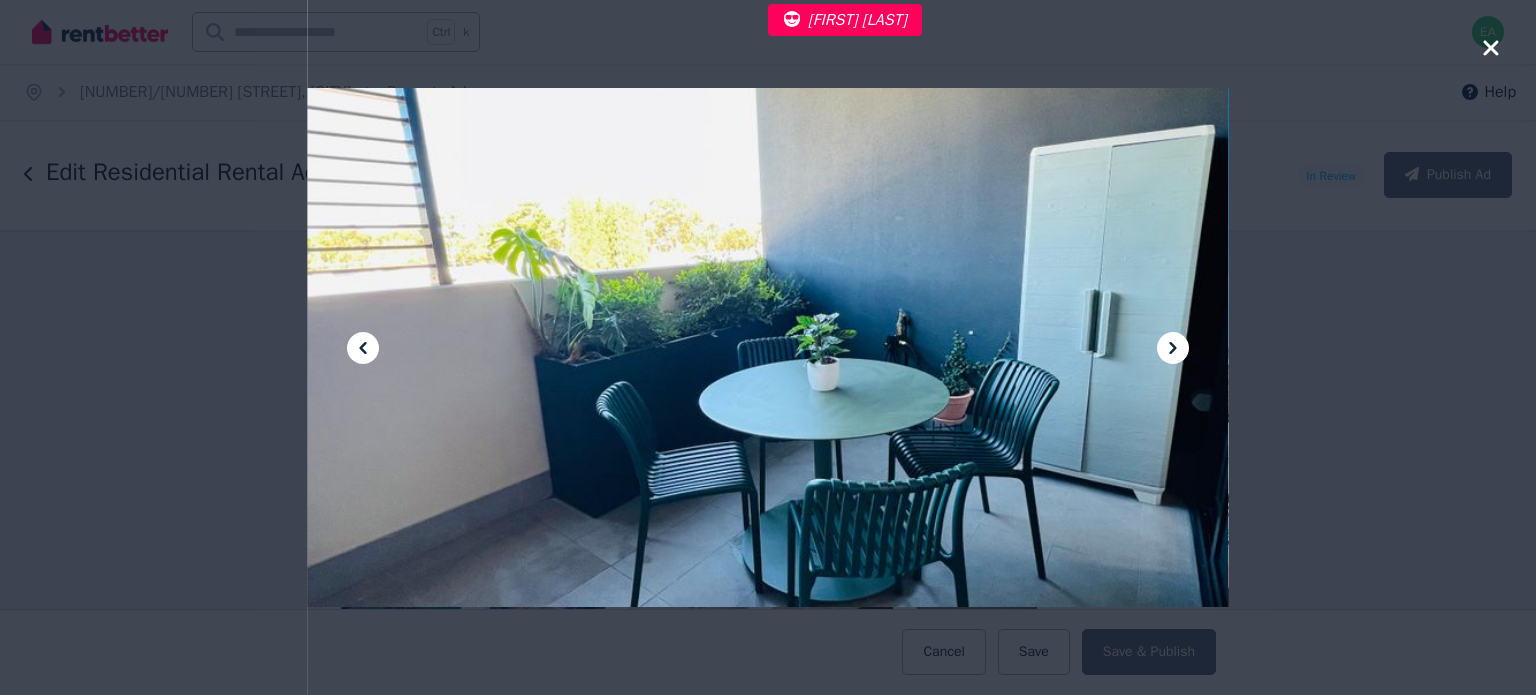 click 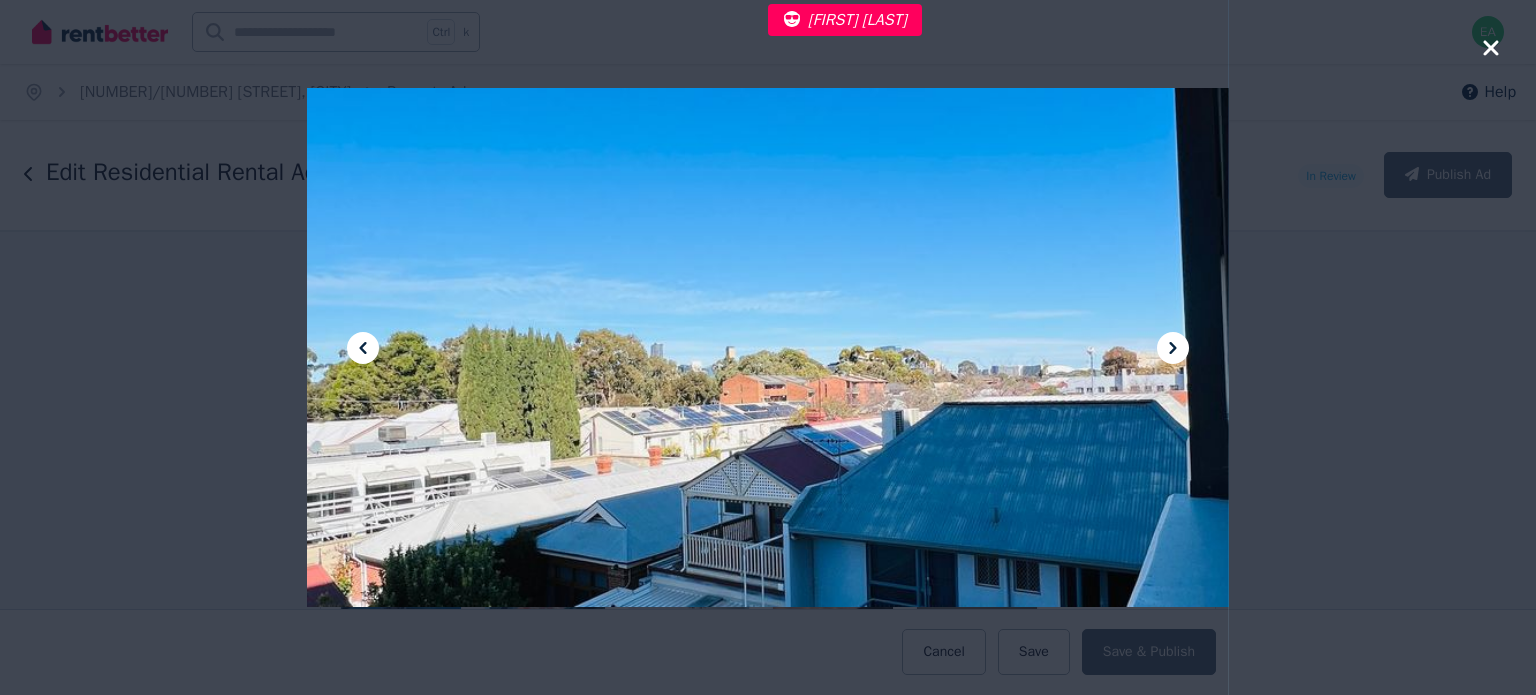 click 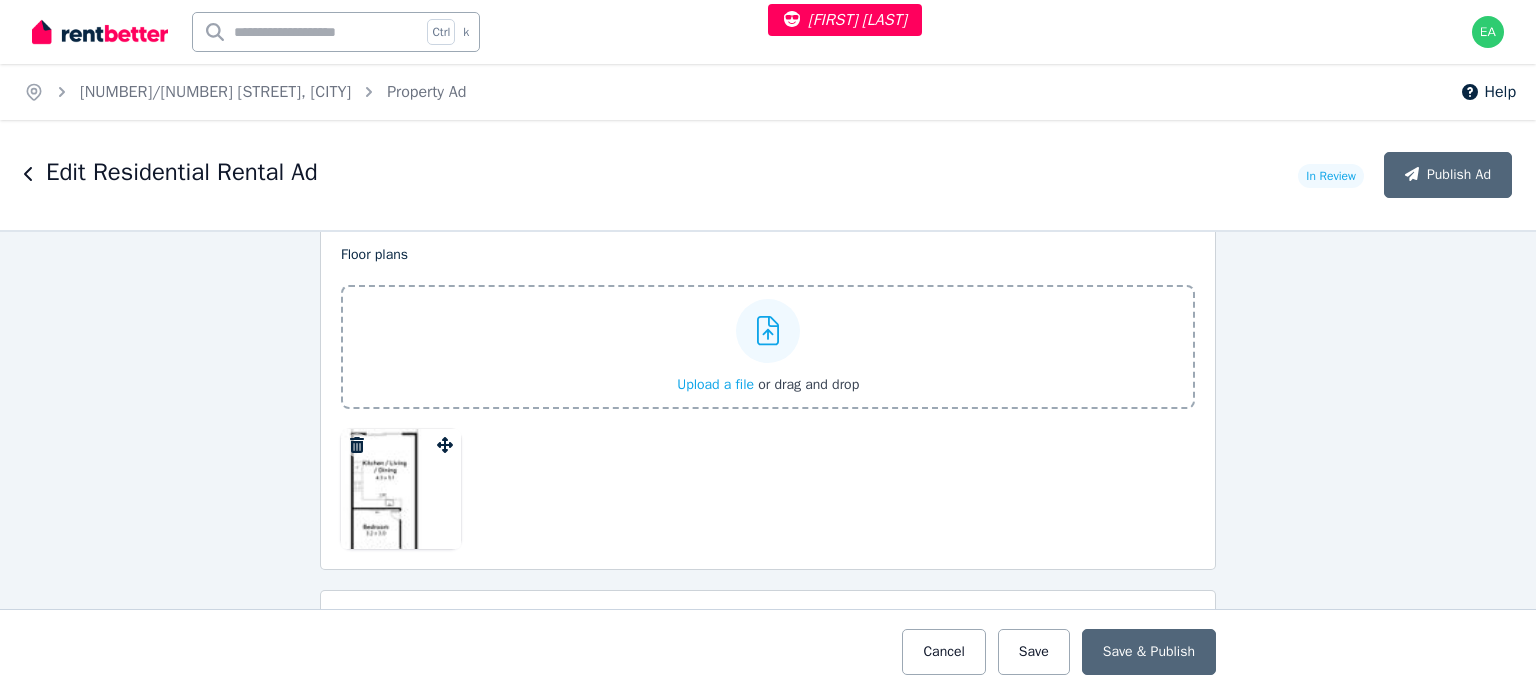 scroll, scrollTop: 3200, scrollLeft: 0, axis: vertical 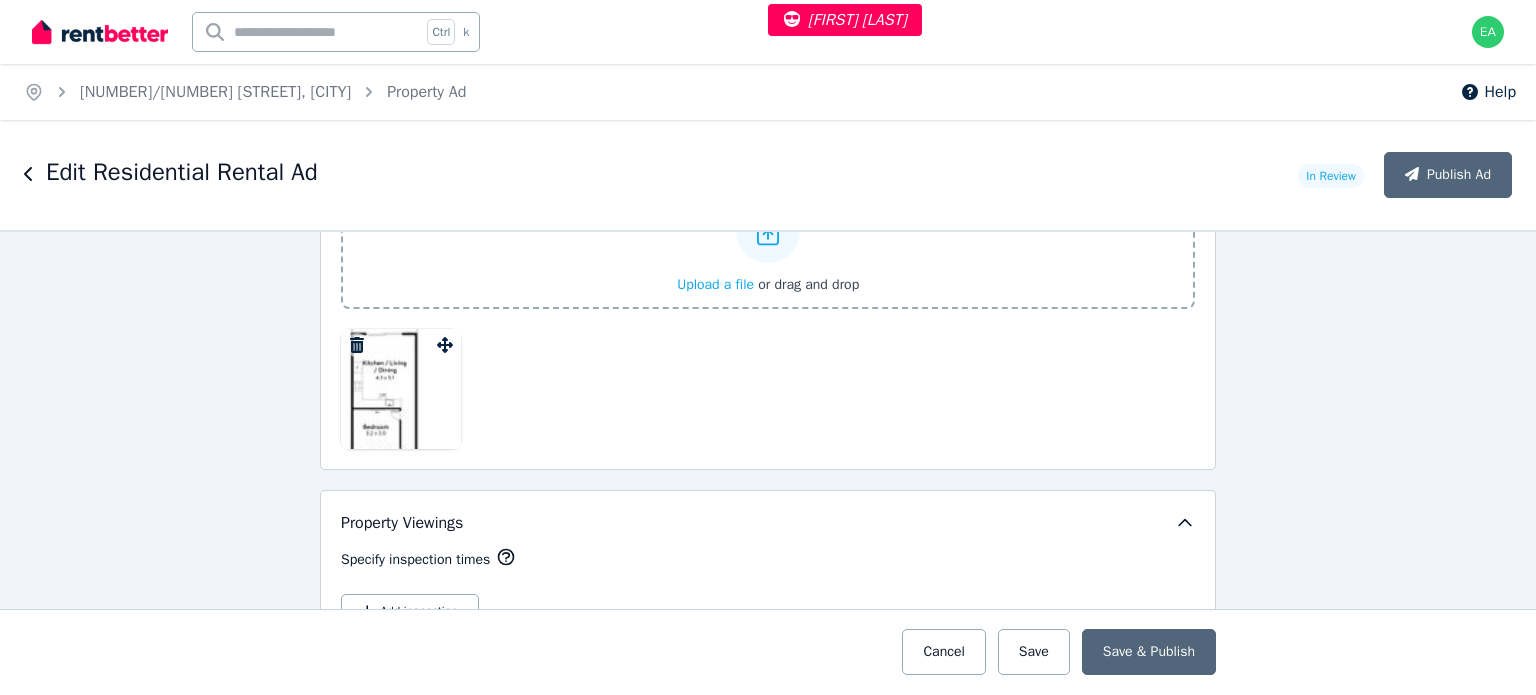 click at bounding box center (401, 389) 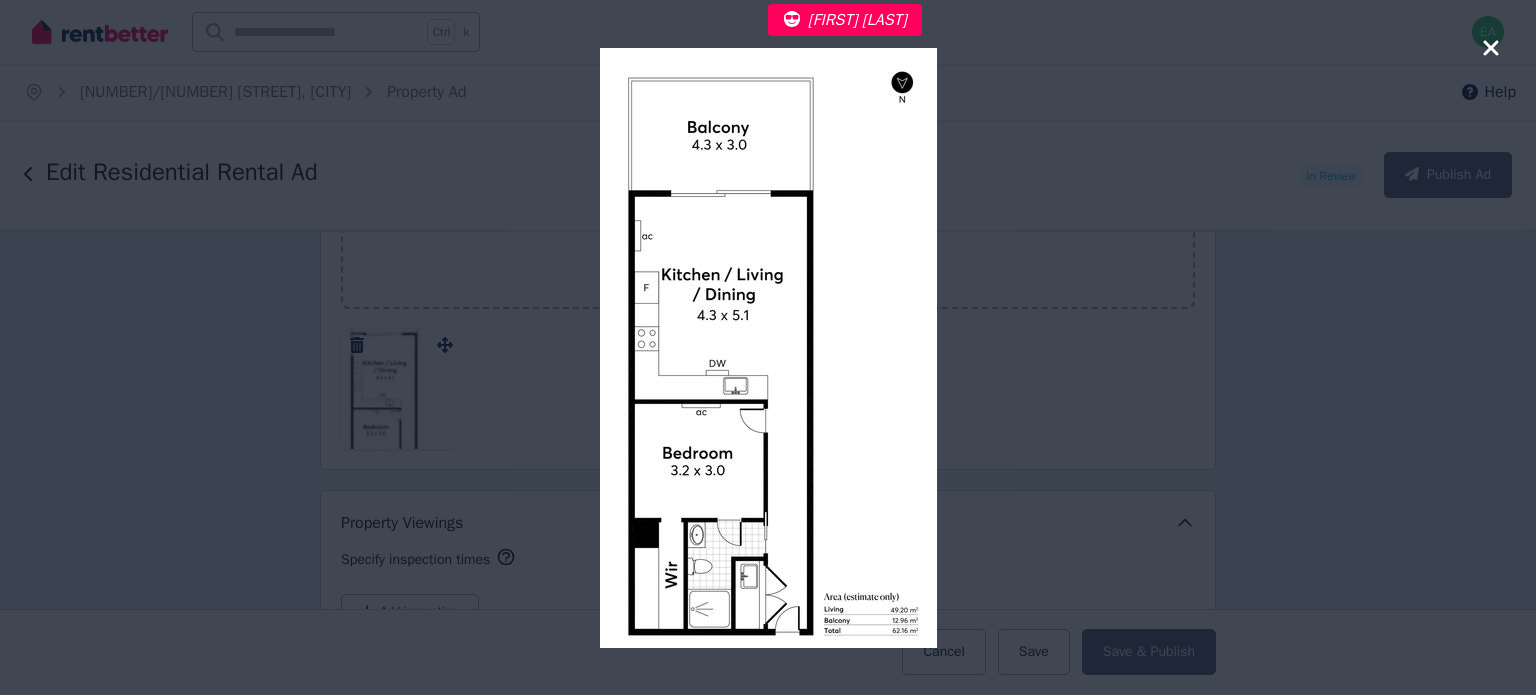 click 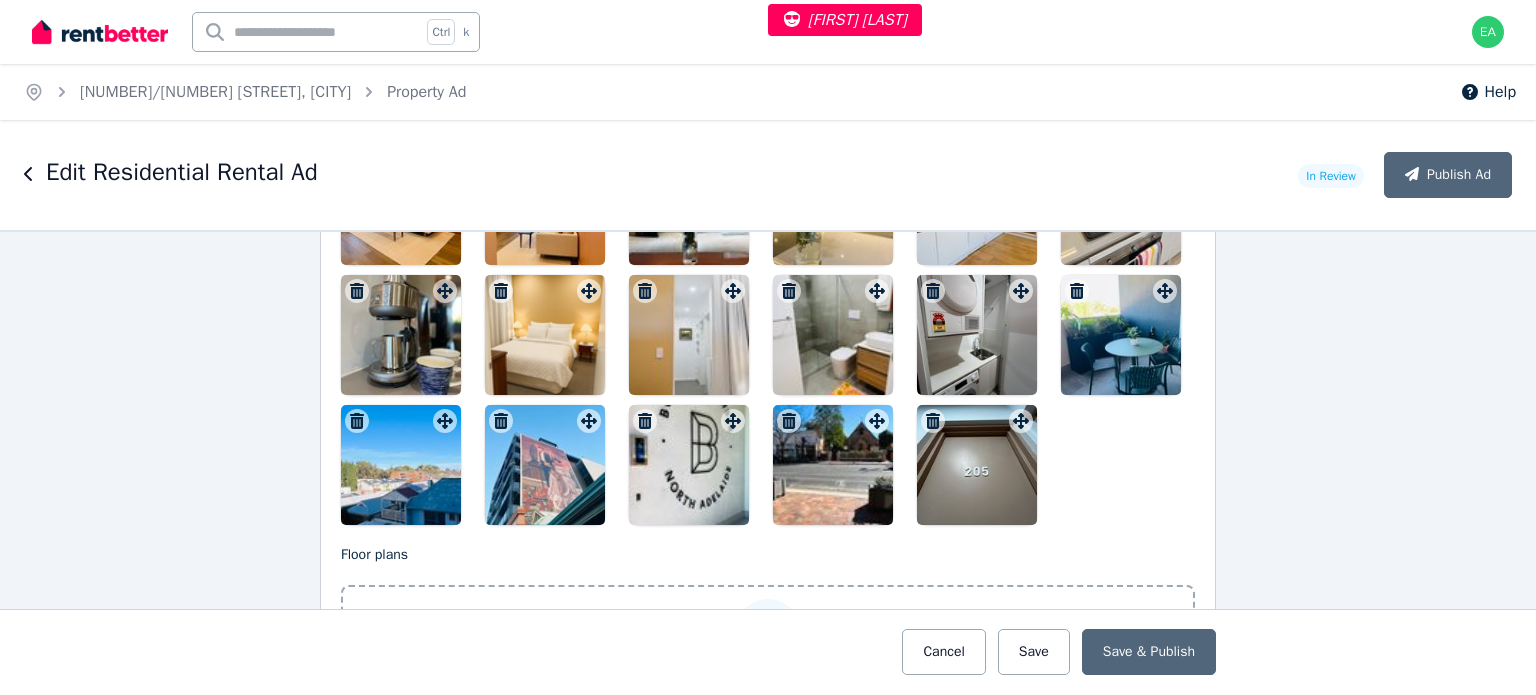 scroll, scrollTop: 2500, scrollLeft: 0, axis: vertical 